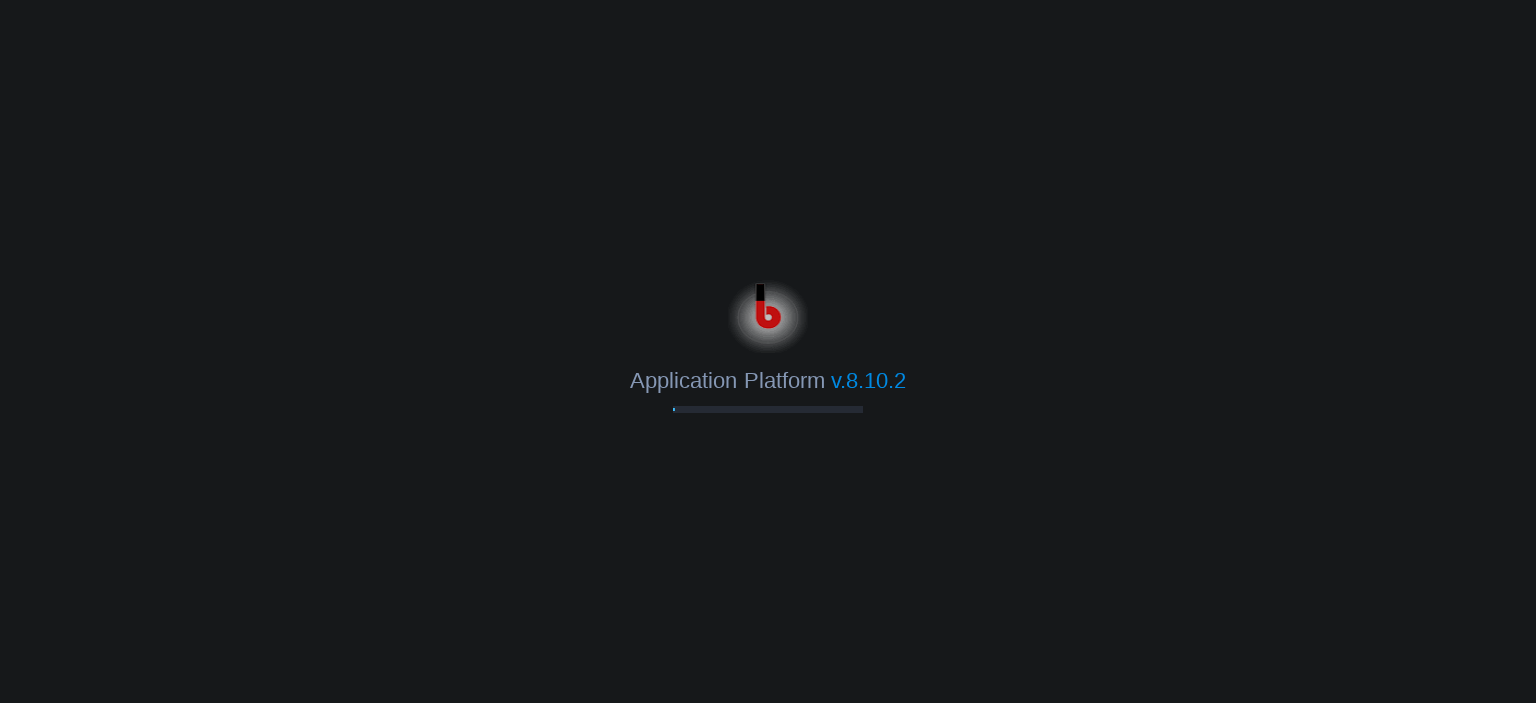 scroll, scrollTop: 0, scrollLeft: 0, axis: both 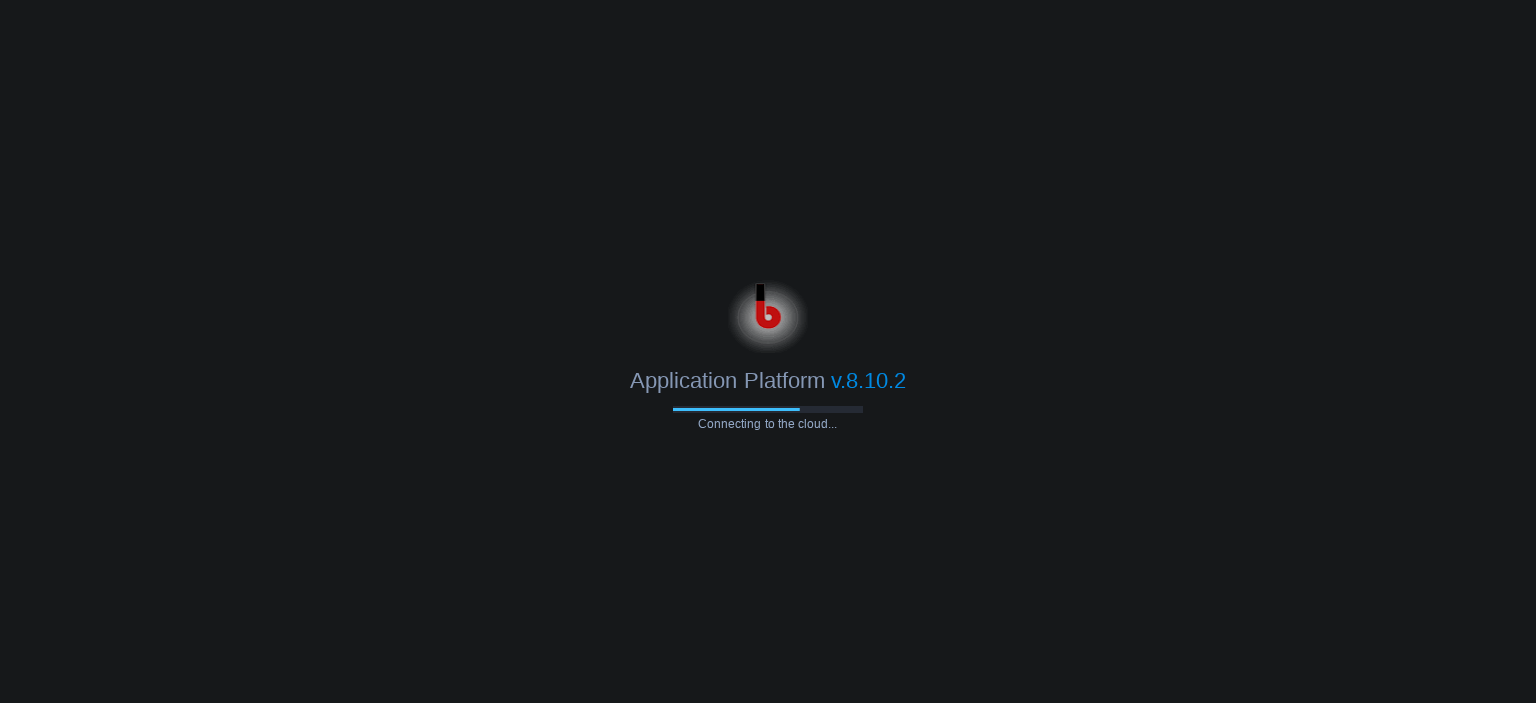 click on "Application Platform   v.8.10.2
Connecting to the cloud..." at bounding box center [768, 351] 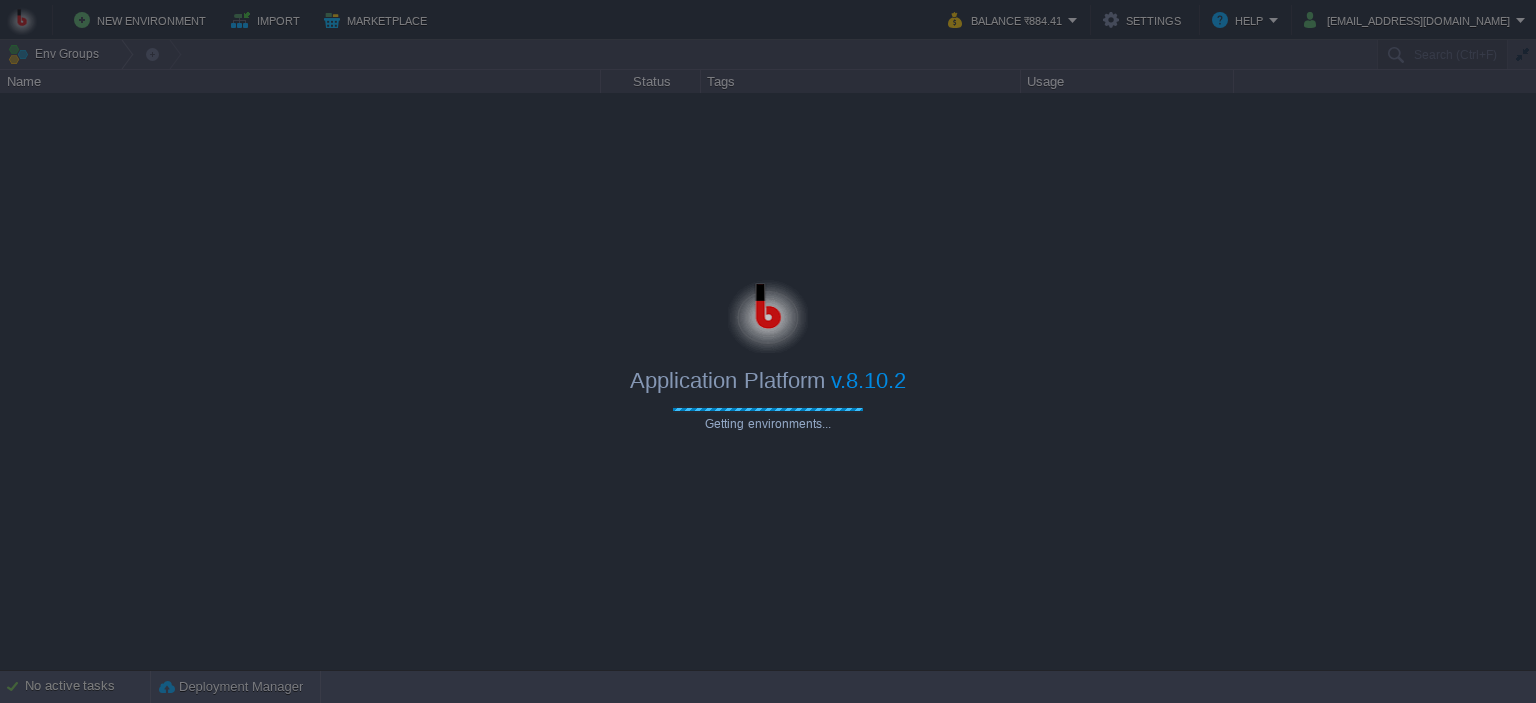 click at bounding box center (768, 313) 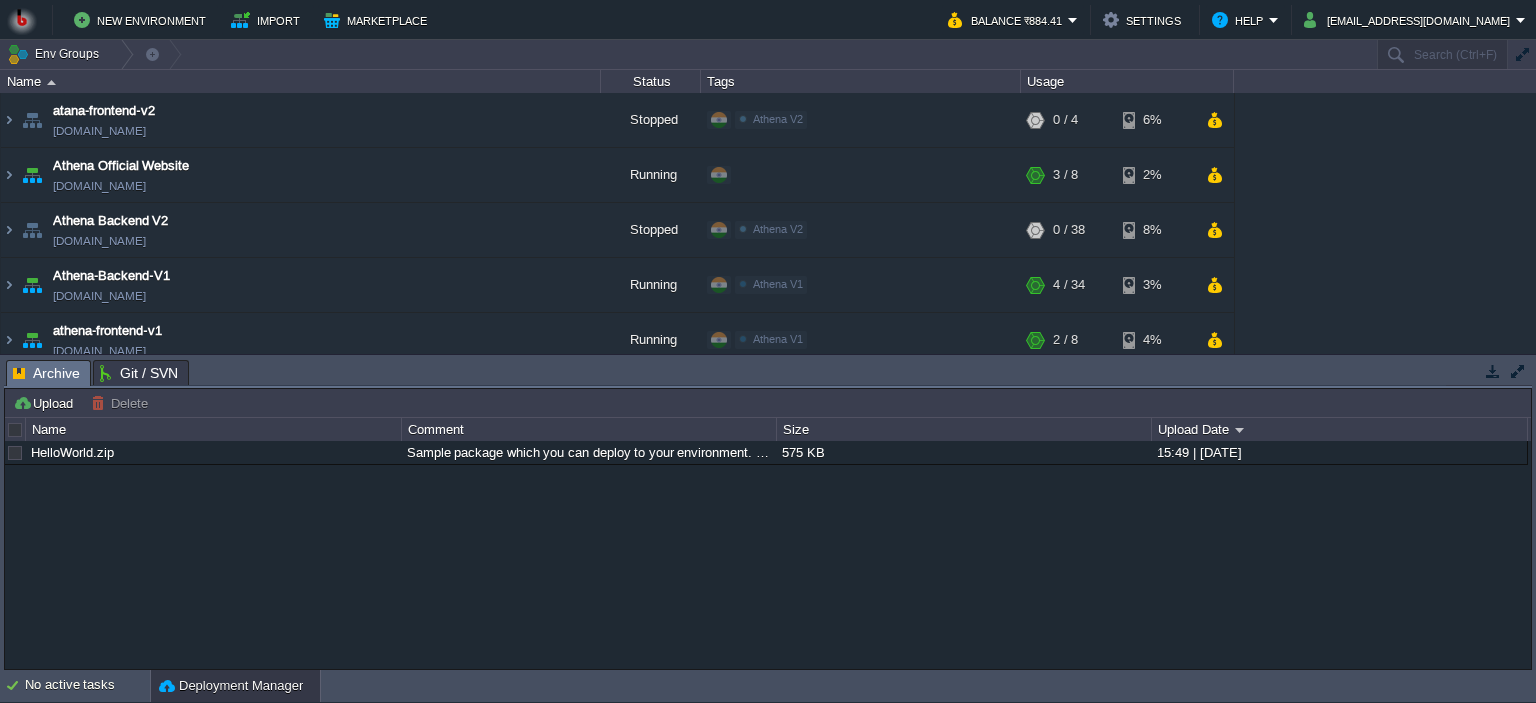 click on "Tasks Activity Log Archive Git / SVN   Upload Delete Deploy to ... Custom application packages that can be deployed to your environments.  Learn More   Name Comment Size Upload Date   HelloWorld.zip Sample package which you can deploy to your environment. Feel free to delete and upload a package of your own. 575 KB 15:49   |   [DATE]" at bounding box center (768, 512) 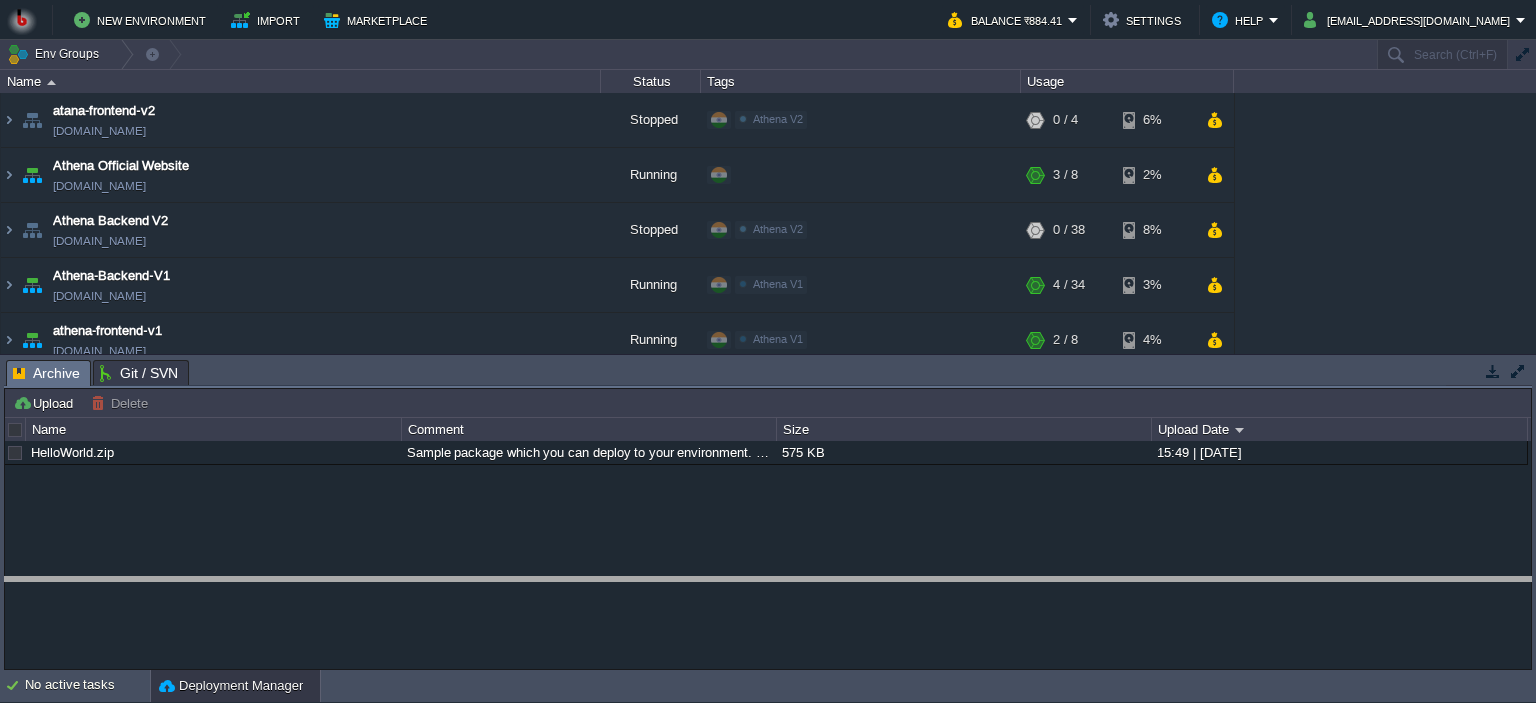drag, startPoint x: 361, startPoint y: 375, endPoint x: 339, endPoint y: 602, distance: 228.06358 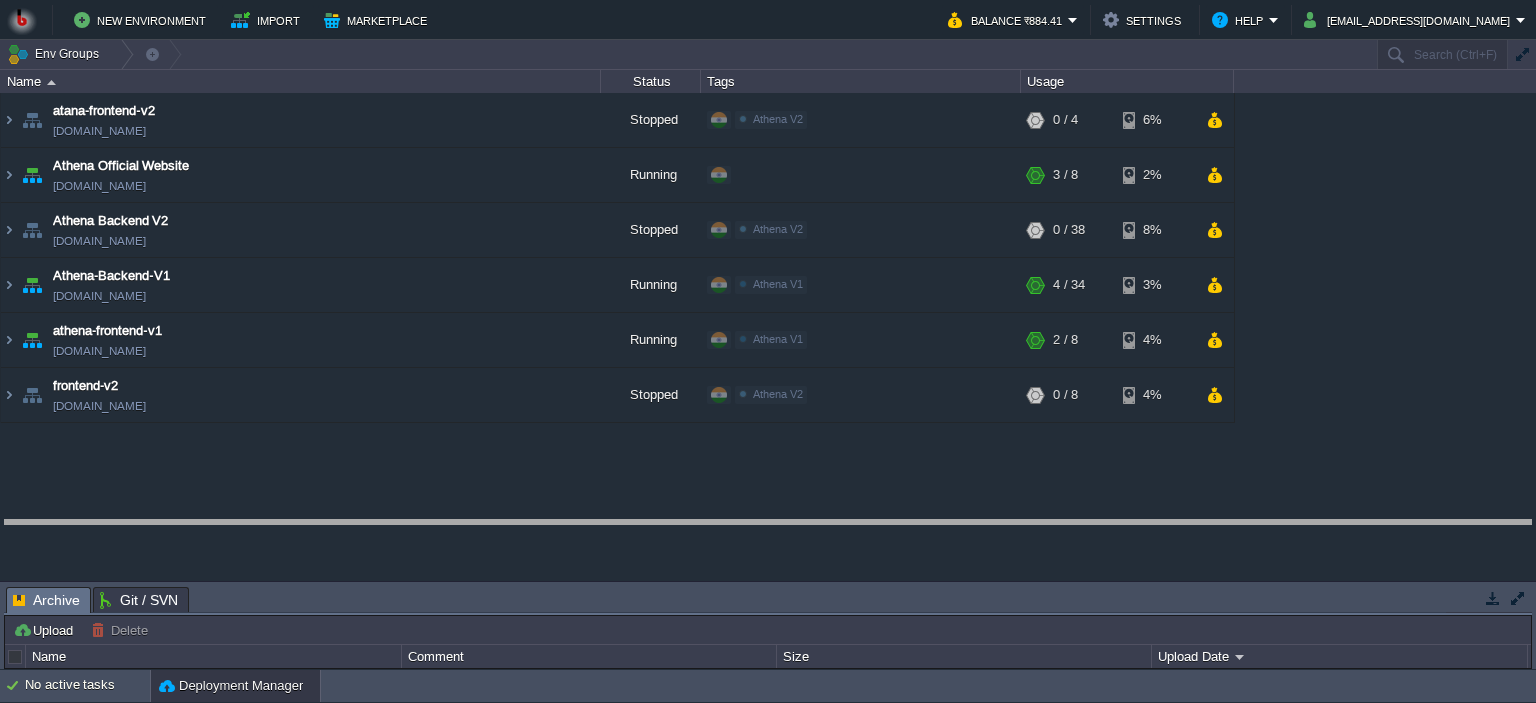 drag, startPoint x: 339, startPoint y: 603, endPoint x: 340, endPoint y: 536, distance: 67.00746 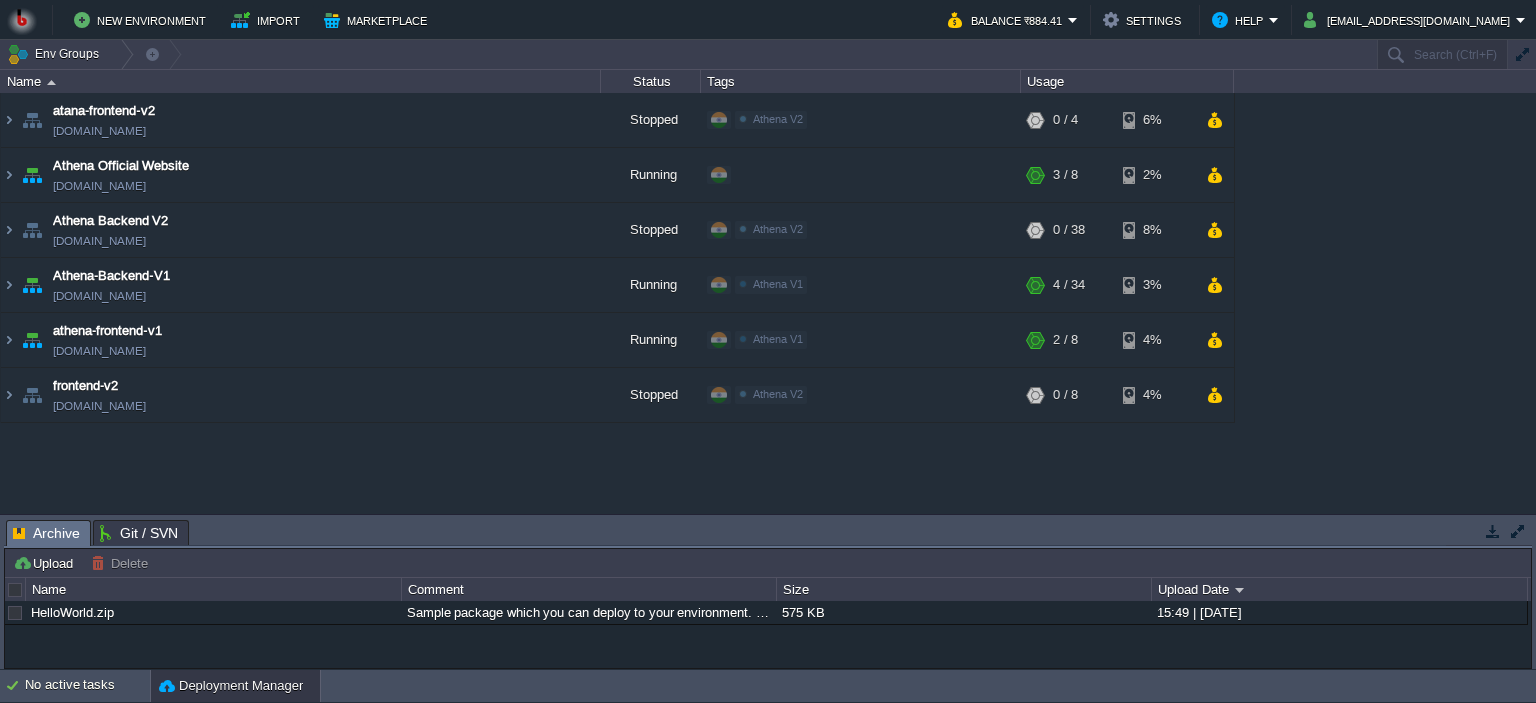 click at bounding box center (51, 82) 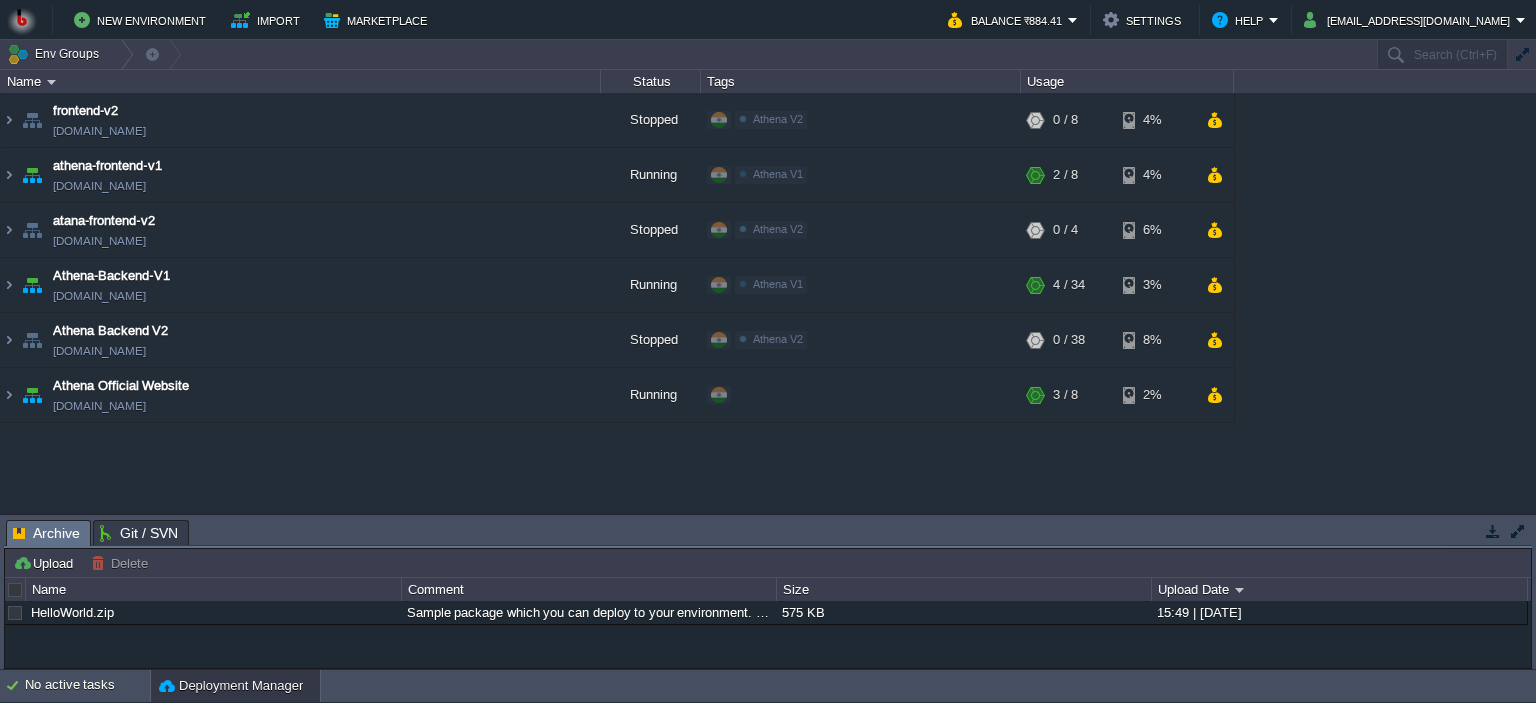 click at bounding box center (51, 82) 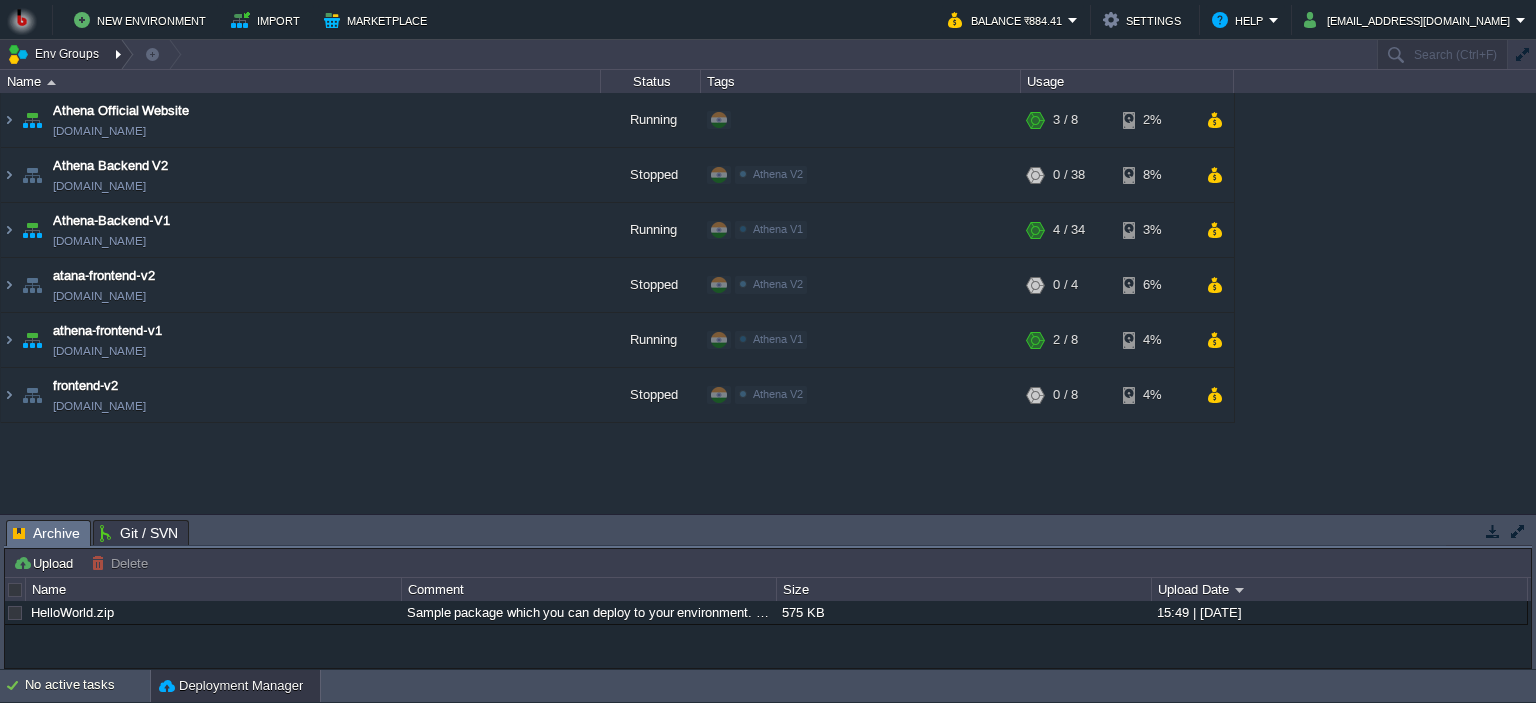 click on "Env Groups" at bounding box center (56, 54) 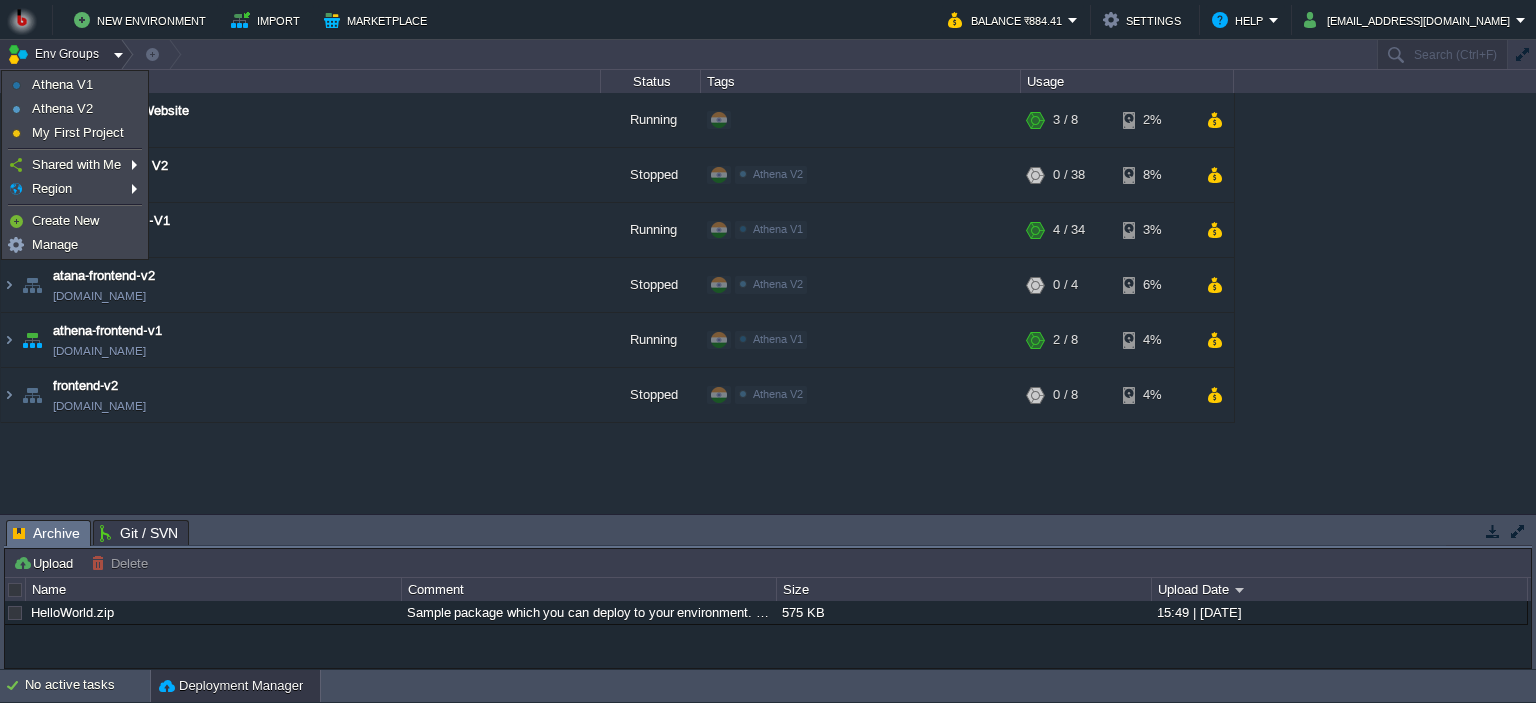 click on "Athena  Official Website [DOMAIN_NAME] Running                                 + Add to Env Group                                                                                                                                                            RAM                 29%                                         CPU                 0%                             3 / 8                    2%       Athena Backend V2 [DOMAIN_NAME] Stopped                                                                                                                                 Athena V2                           Edit                                                                                                                                                            RAM                 0%                                         CPU                 0%                             0 / 38                    8%       Athena-Backend-V1 [DOMAIN_NAME] Running" at bounding box center [768, 303] 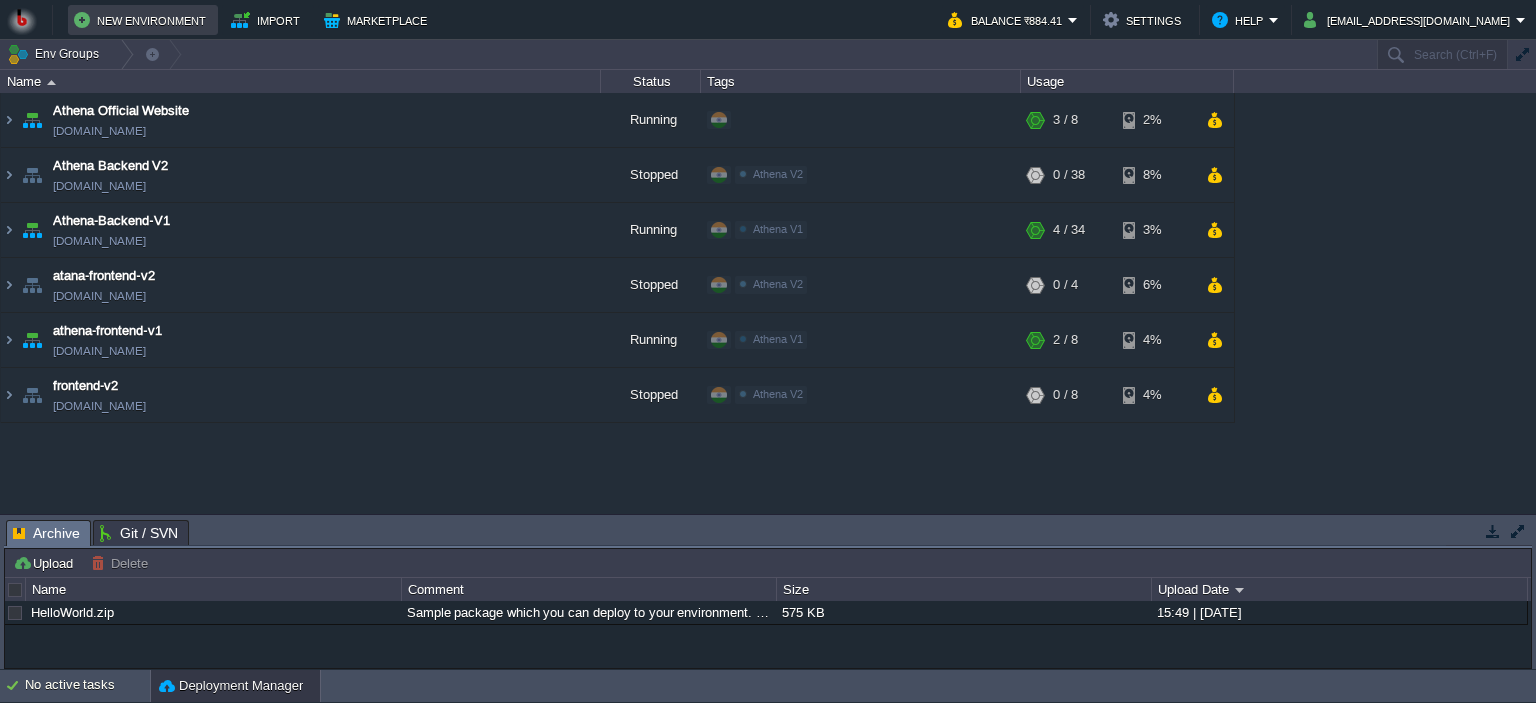 click on "New Environment" at bounding box center (143, 20) 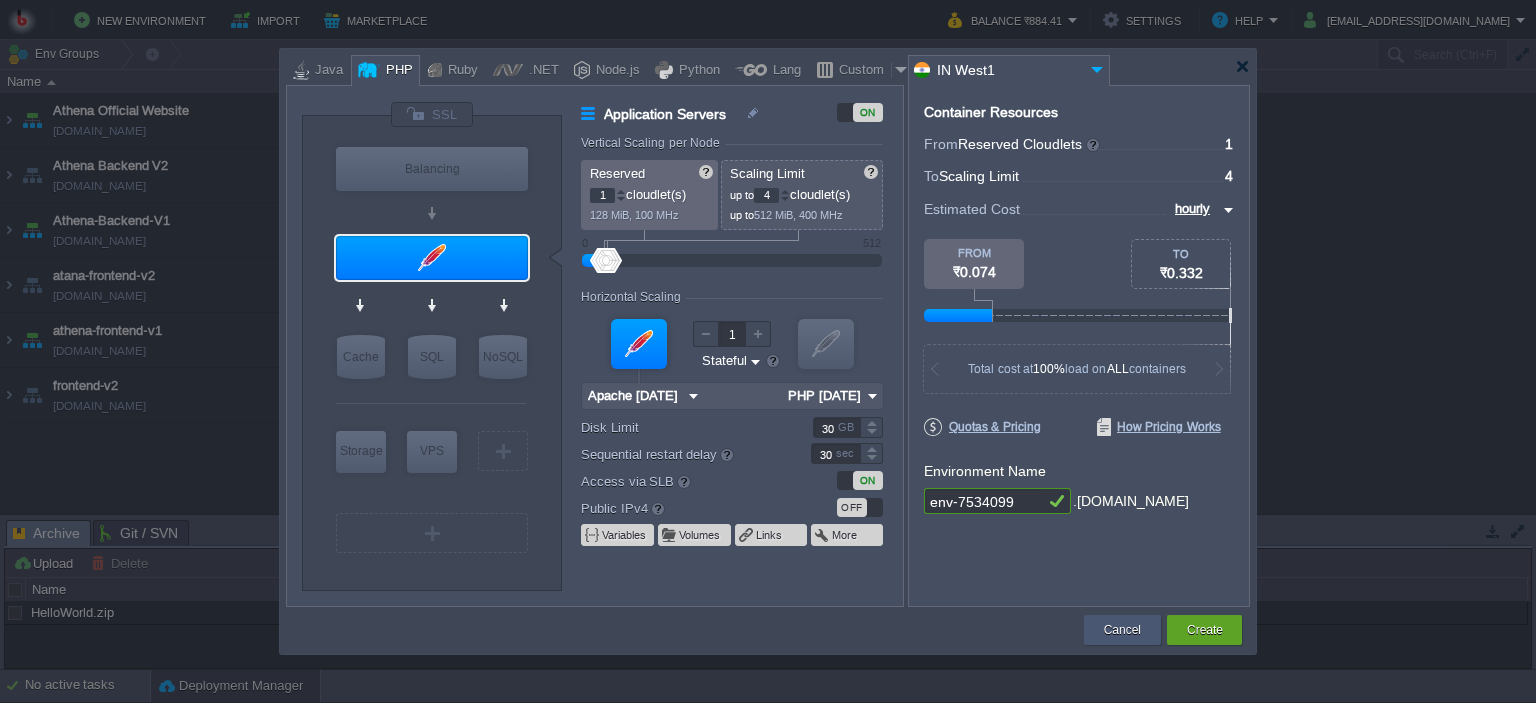 click on "Cancel" at bounding box center [1122, 630] 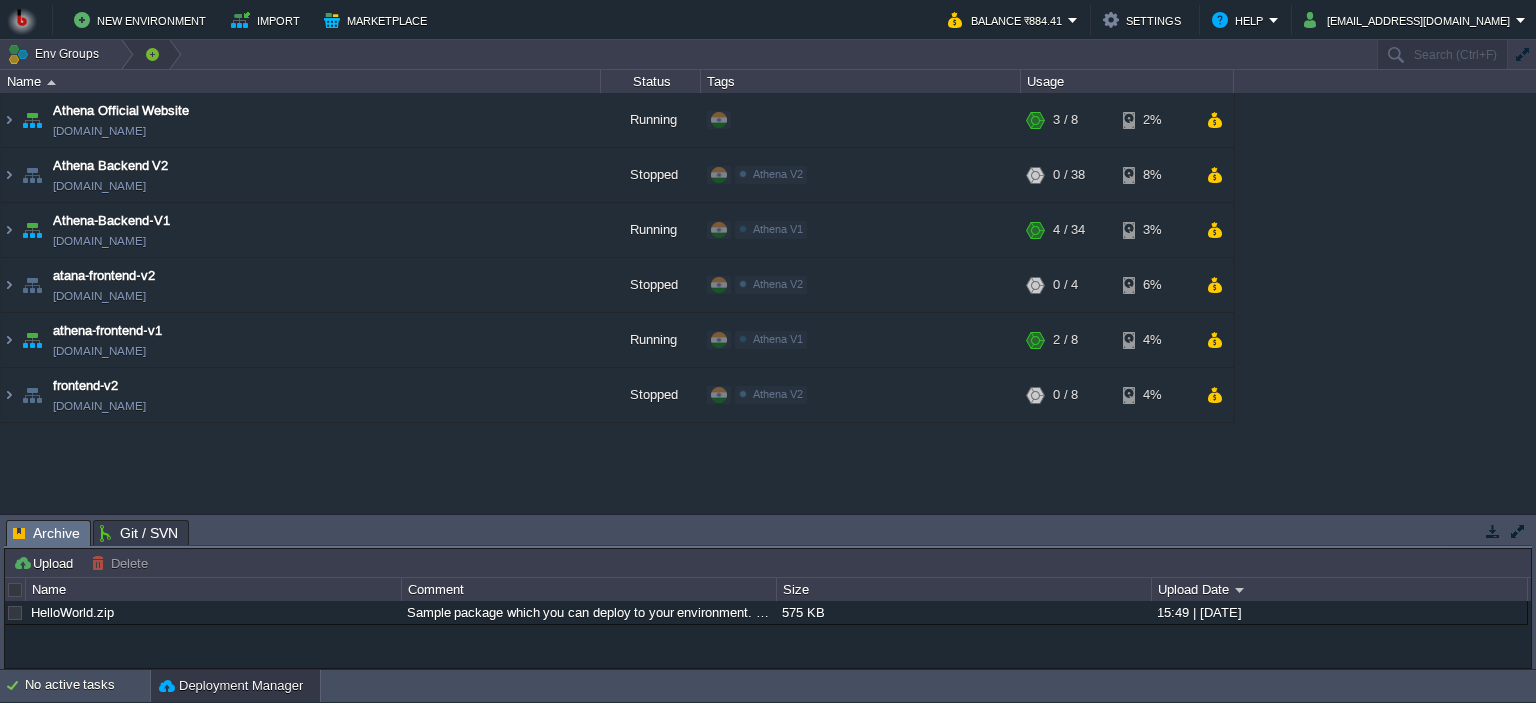 click at bounding box center [152, 54] 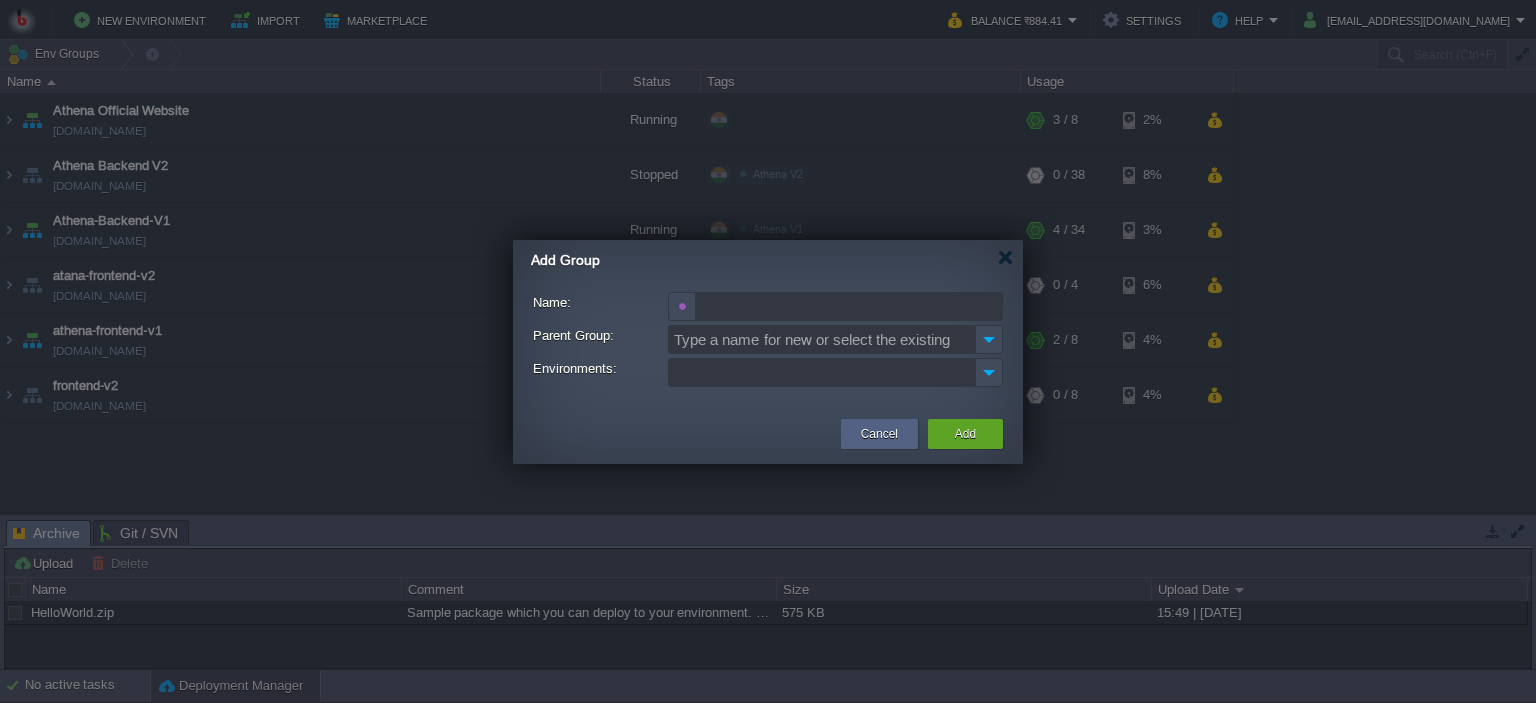 click on "Name:" at bounding box center (849, 306) 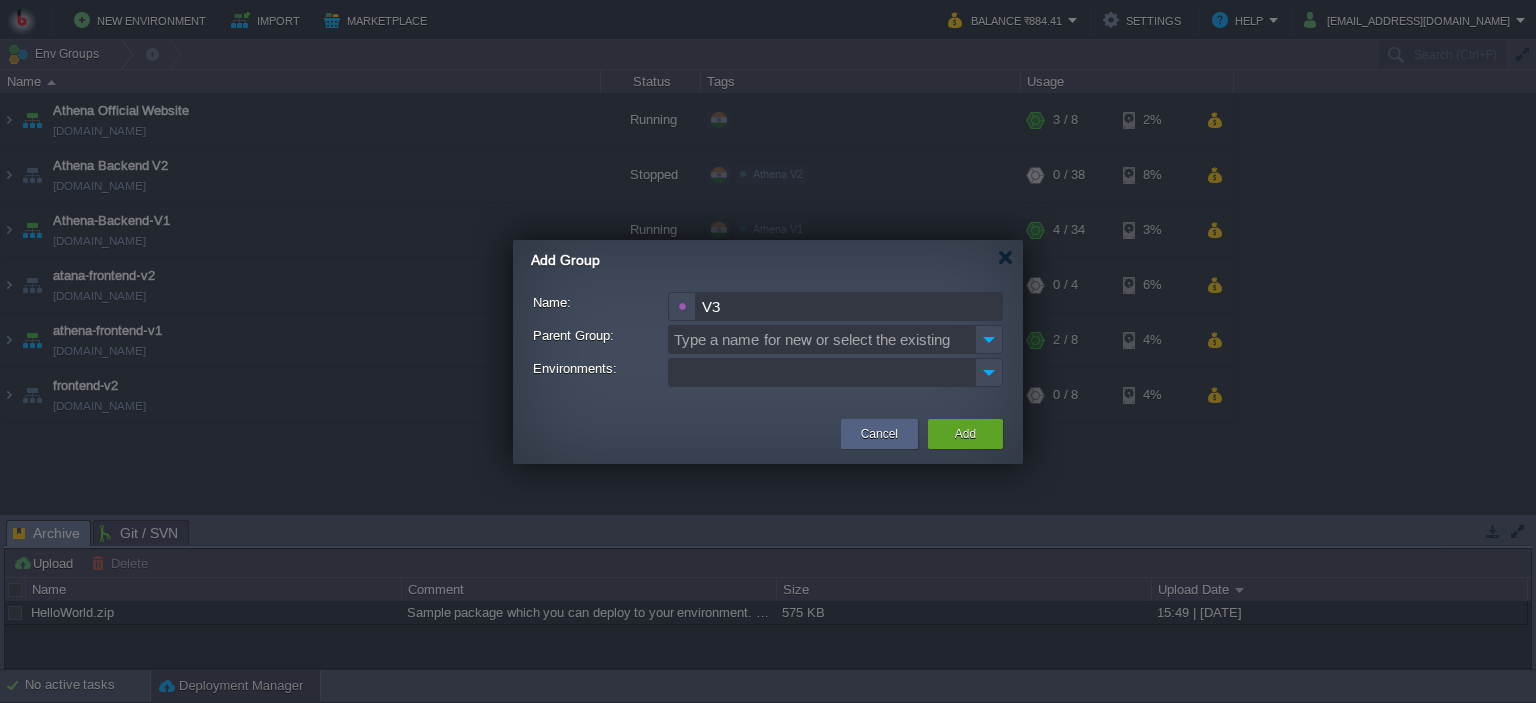 drag, startPoint x: 806, startPoint y: 309, endPoint x: 676, endPoint y: 302, distance: 130.18832 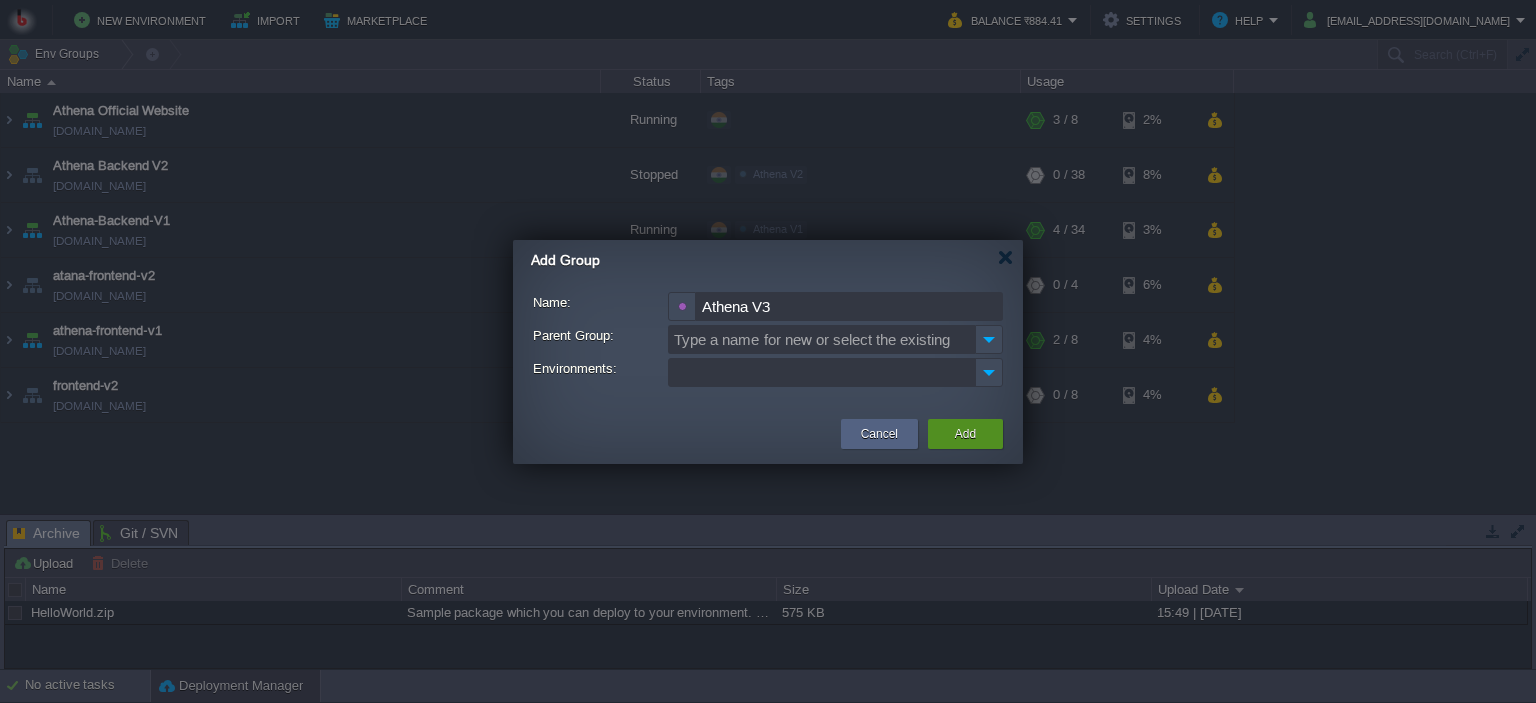 type on "Athena V3" 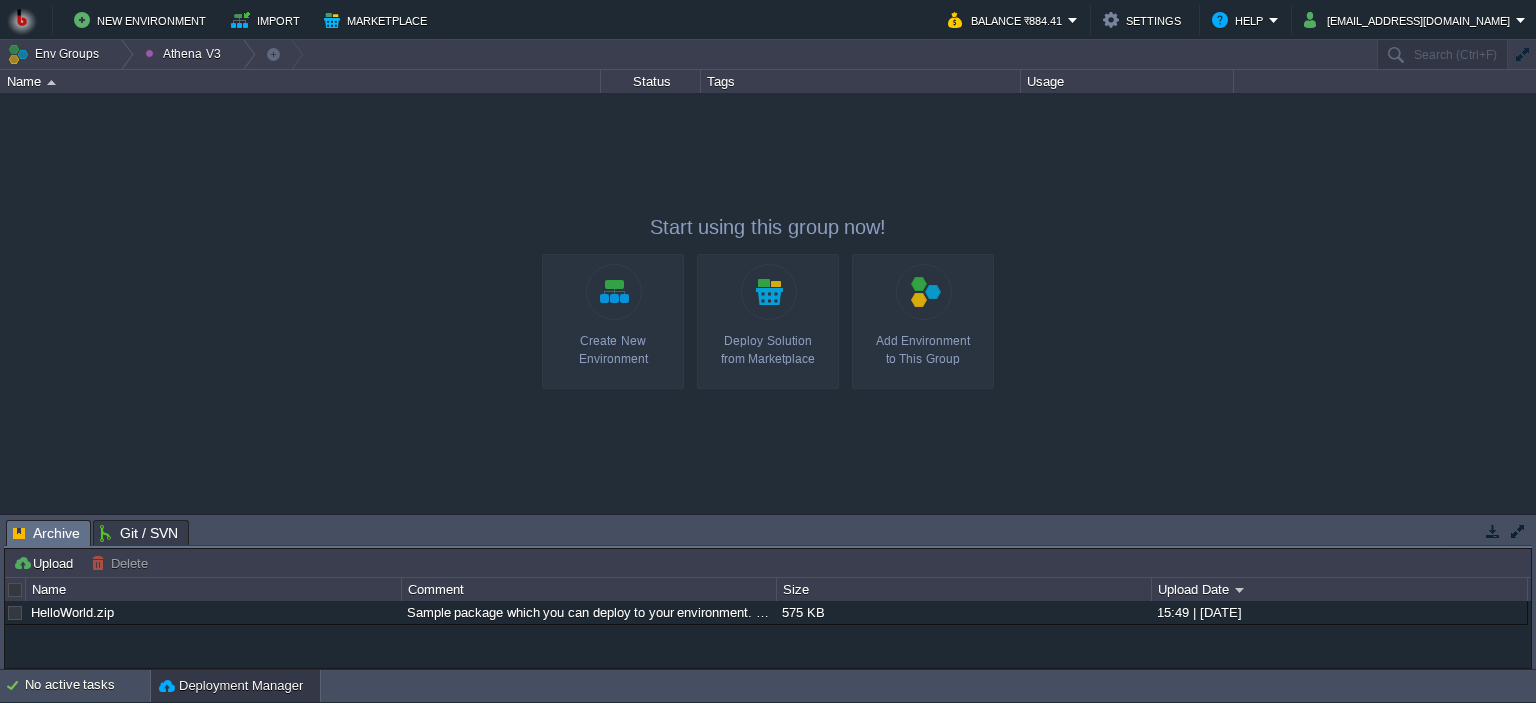 click at bounding box center (1493, 531) 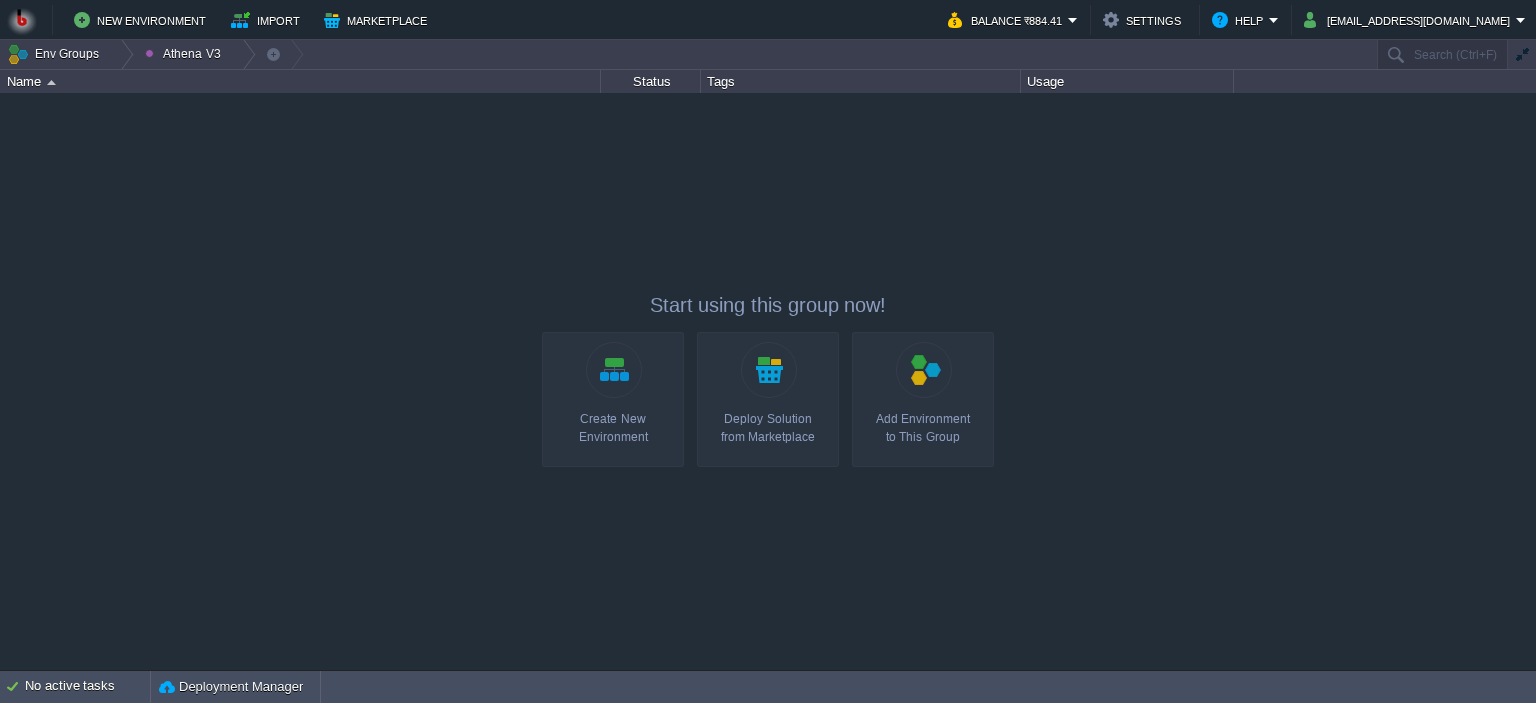 click on "Athena  Official Website [DOMAIN_NAME] Running                                 + Add to Env Group                                                                                                                                                            RAM                 29%                                         CPU                 0%                             3 / 8                    2%       Athena Backend V2 [DOMAIN_NAME] Stopped                                                                                                                                 Athena V2                           Edit                                                                                                                                                            RAM                 0%                                         CPU                 0%                             0 / 38                    8%       Athena-Backend-V1 [DOMAIN_NAME] Running" at bounding box center [768, 381] 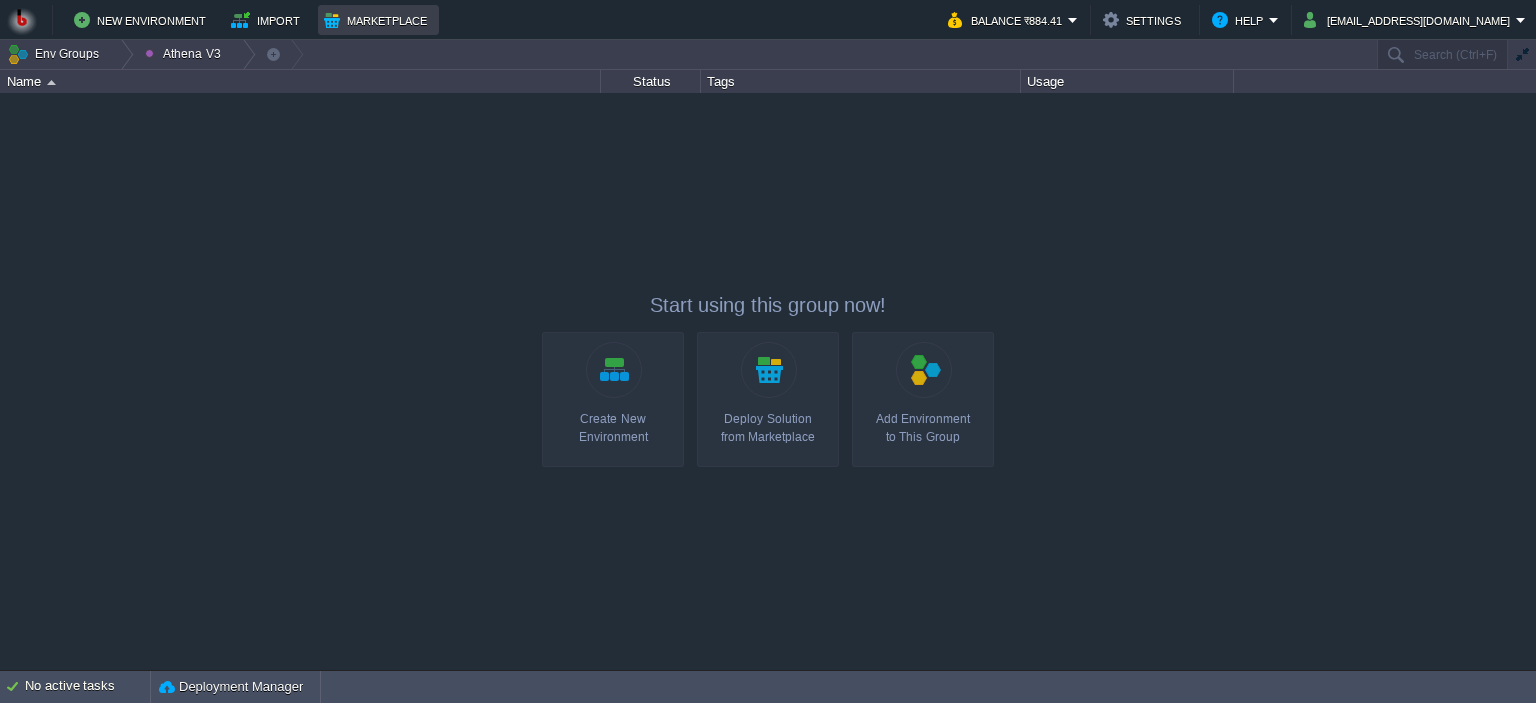 click on "Marketplace" at bounding box center (378, 20) 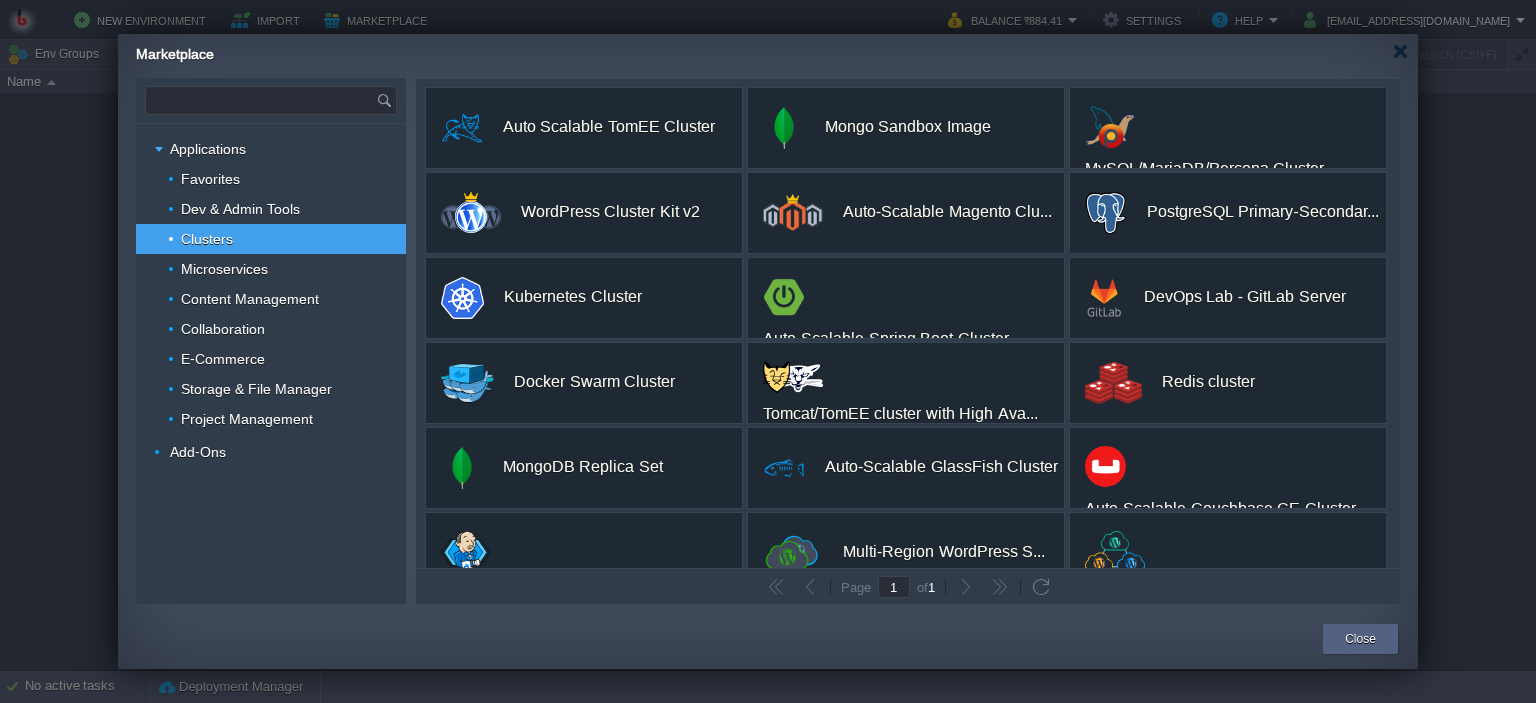 click at bounding box center (261, 100) 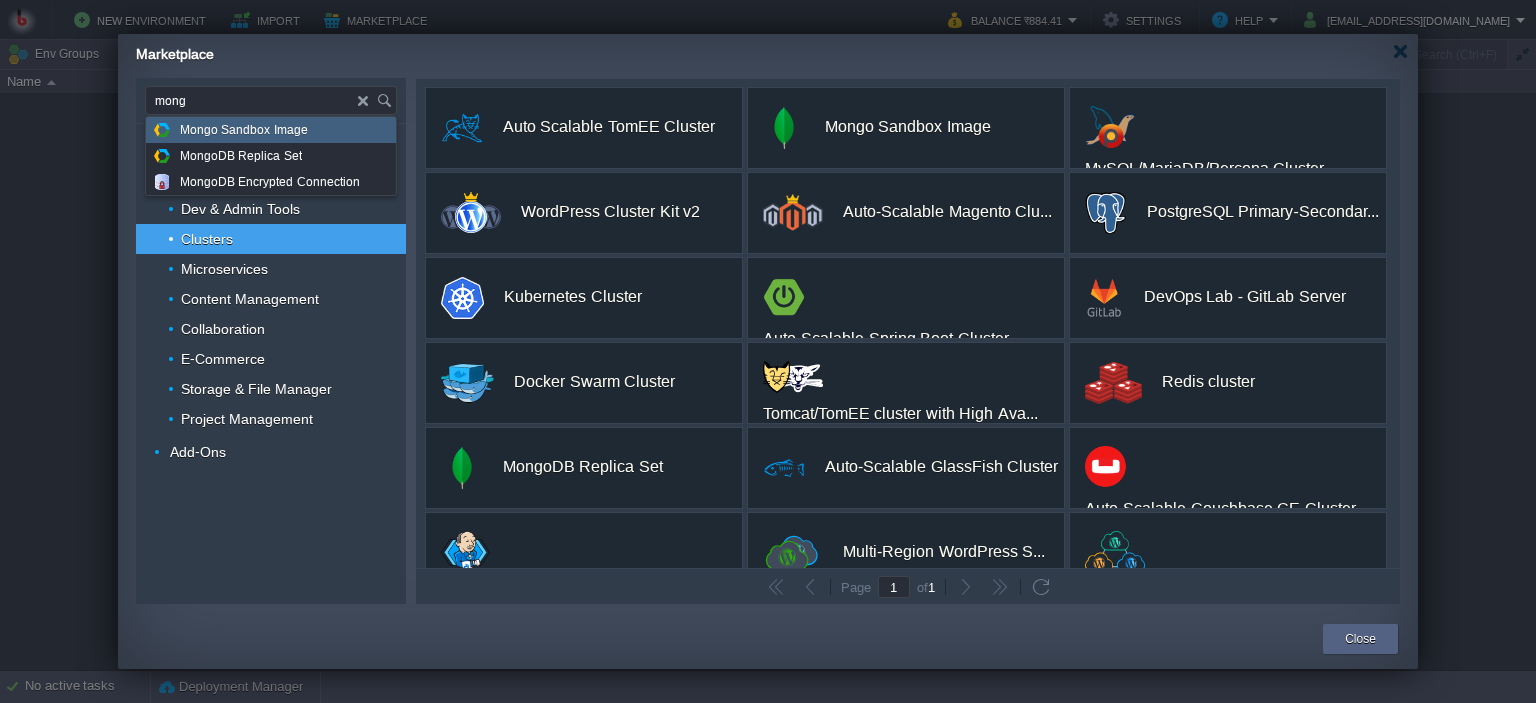 click on "Mongo Sandbox Image" at bounding box center (271, 130) 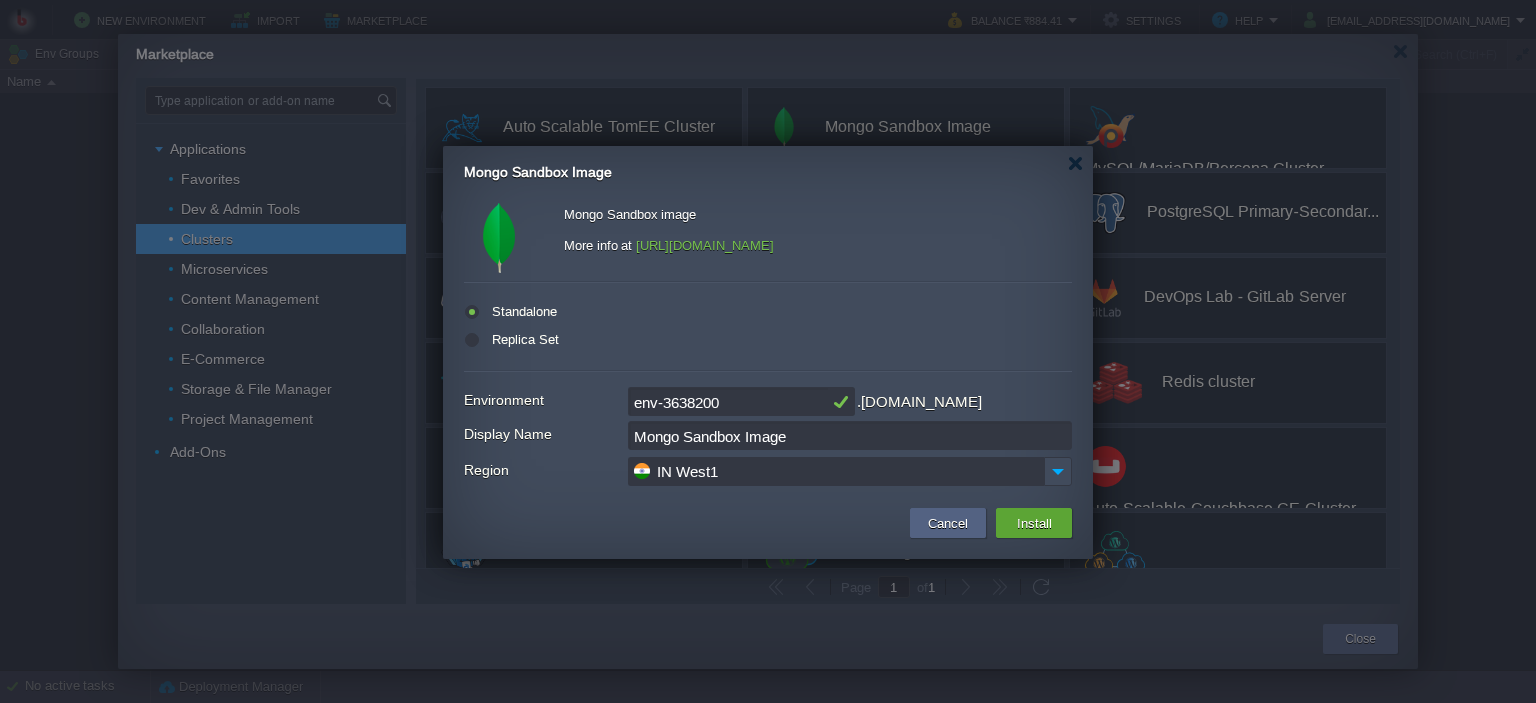 type on "Type application or add-on name" 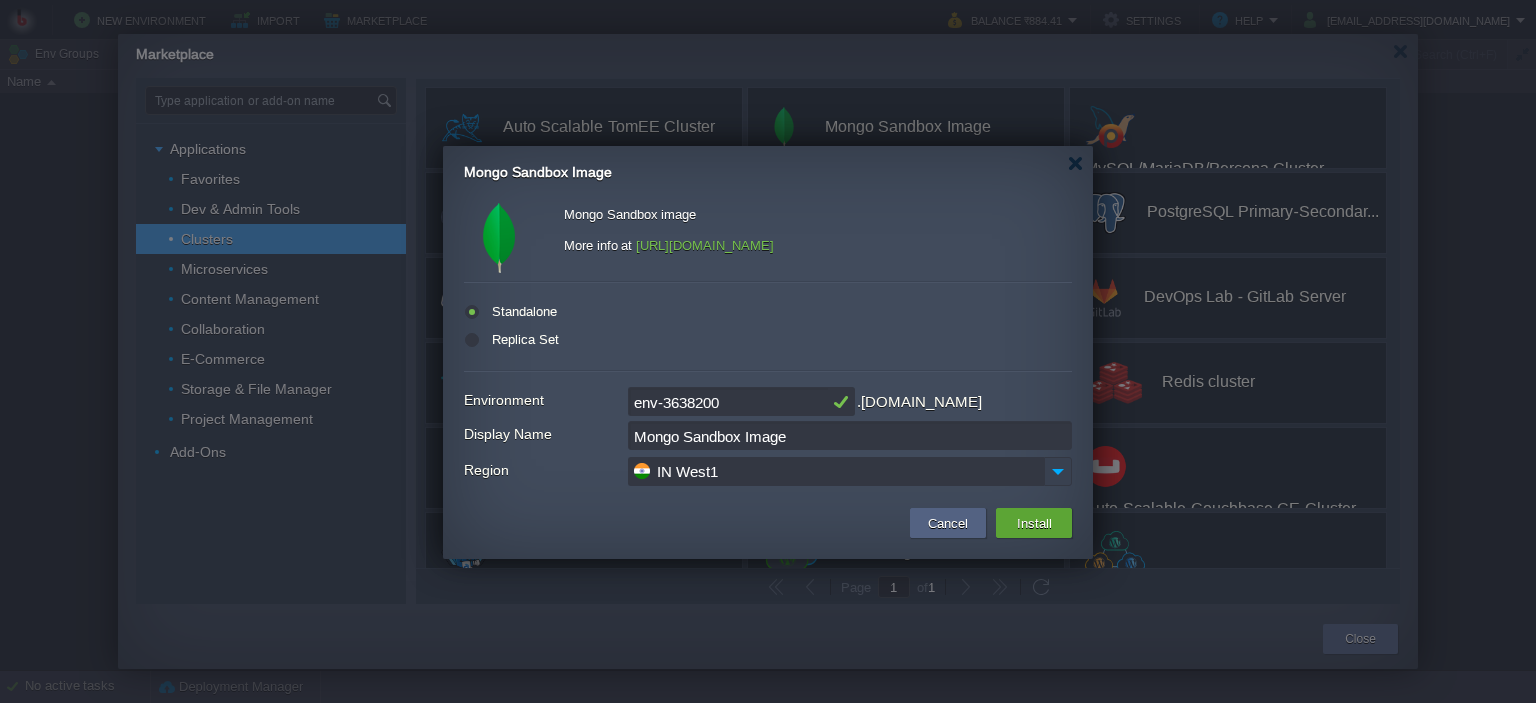 click at bounding box center (1058, 471) 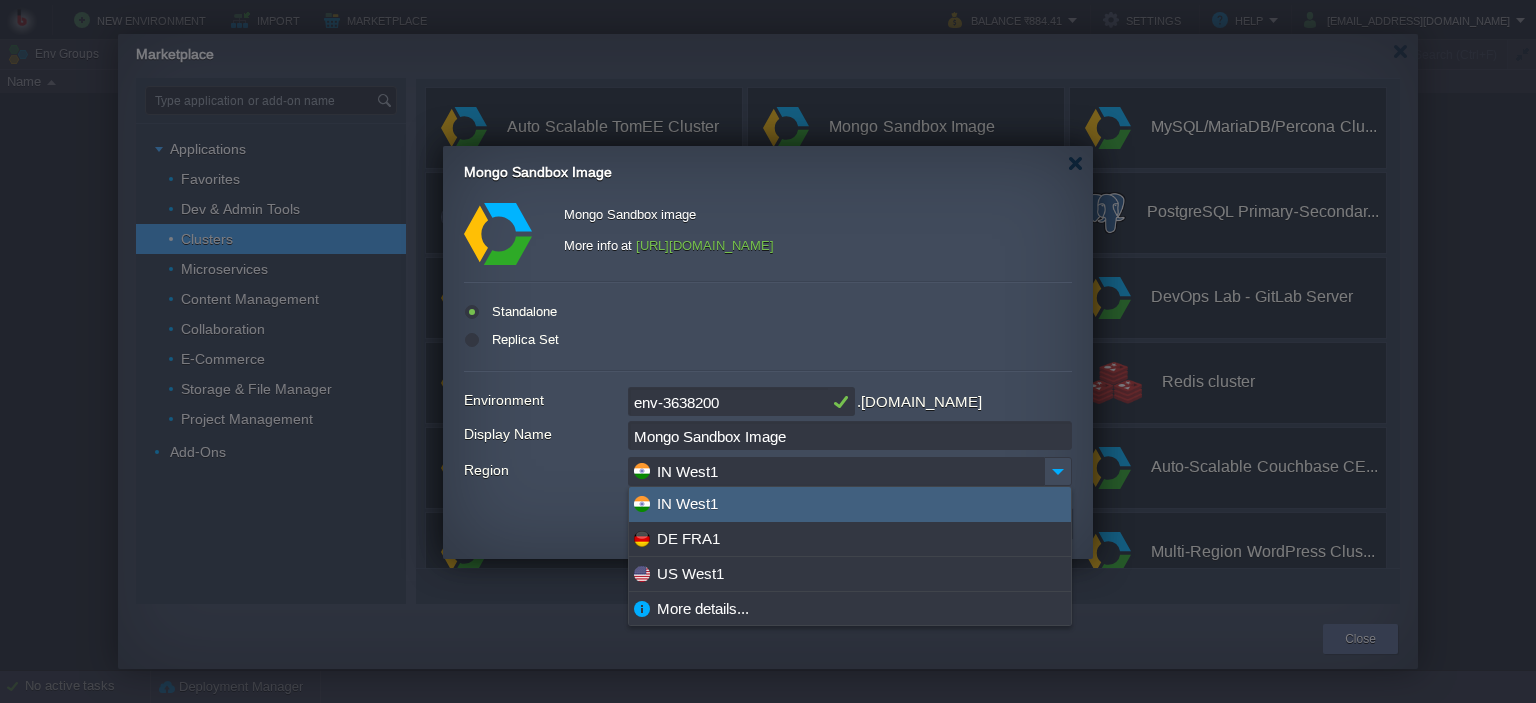 click on "Region" at bounding box center [545, 470] 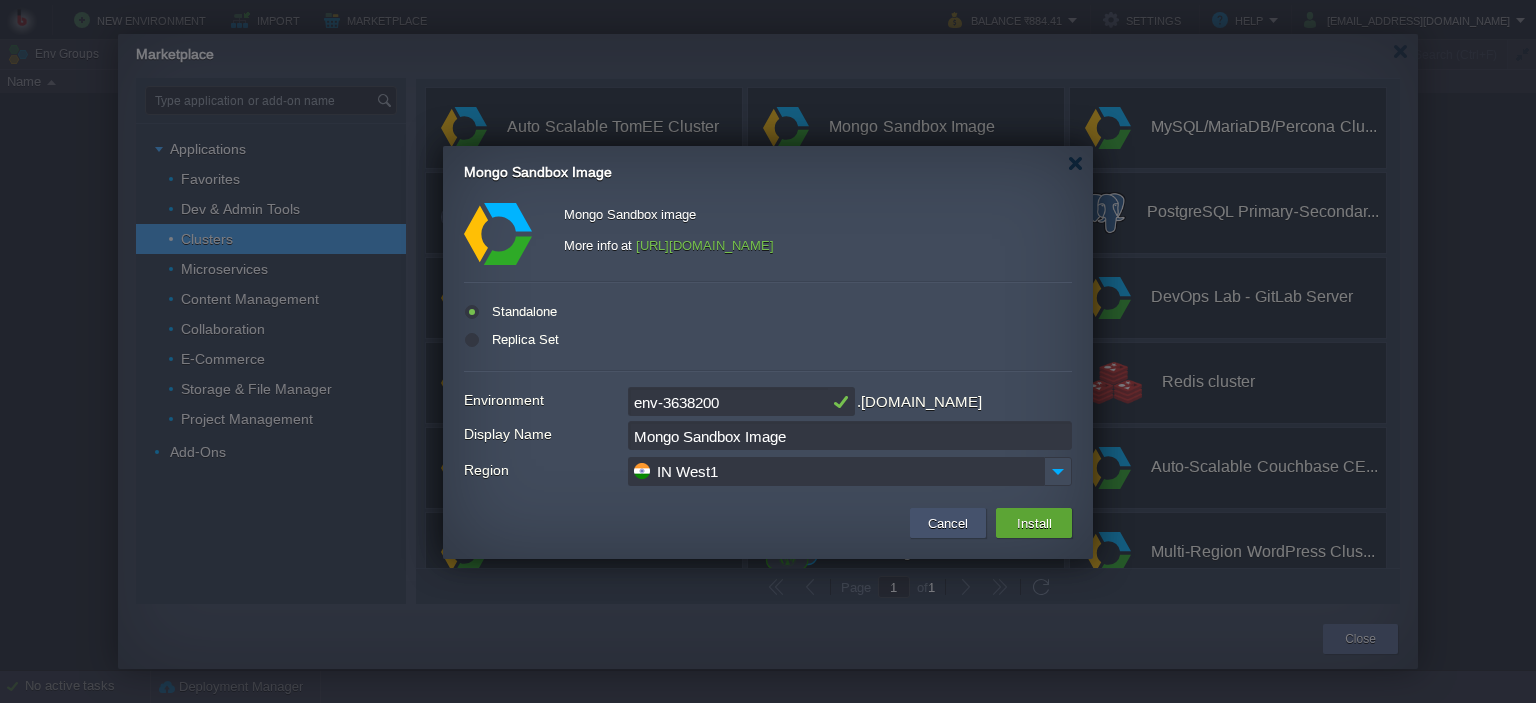 click on "Cancel" at bounding box center (948, 523) 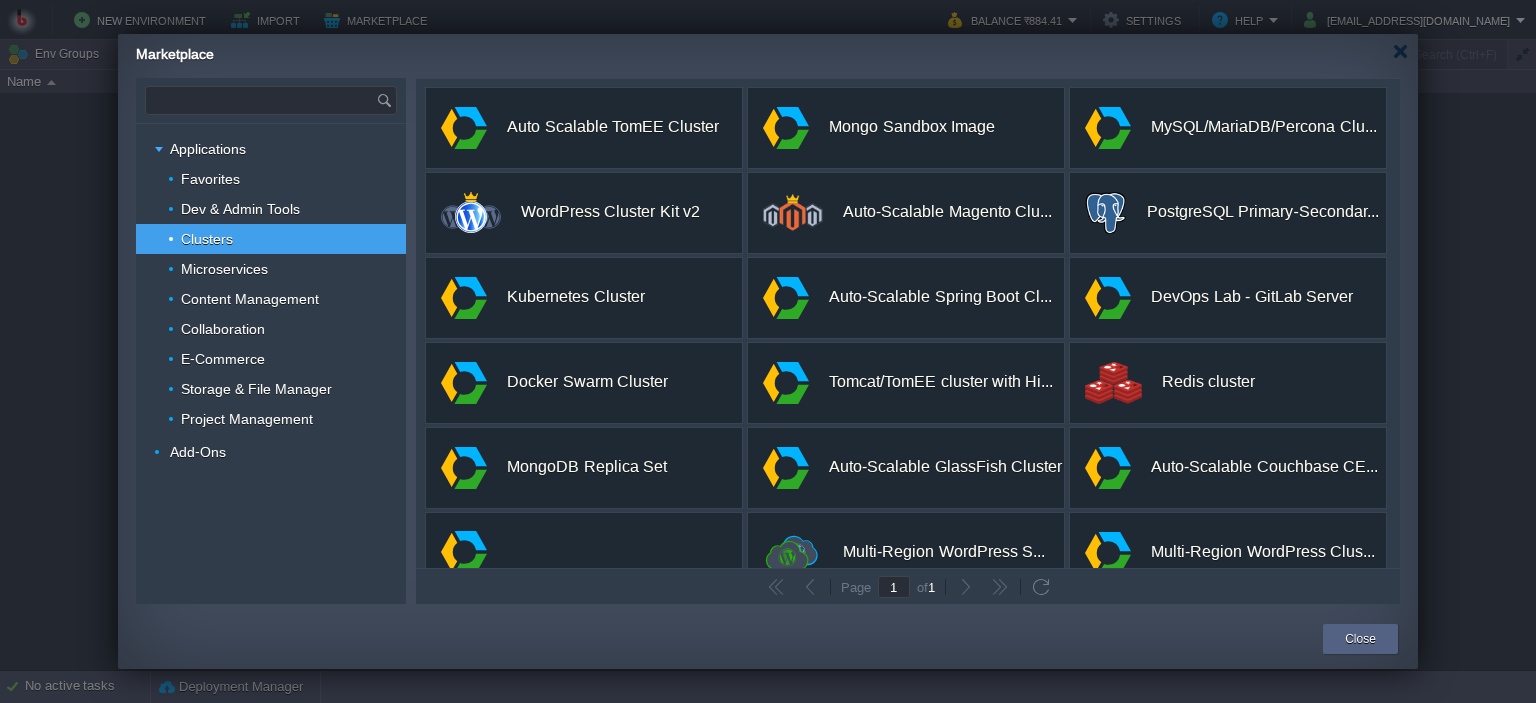 click at bounding box center [261, 100] 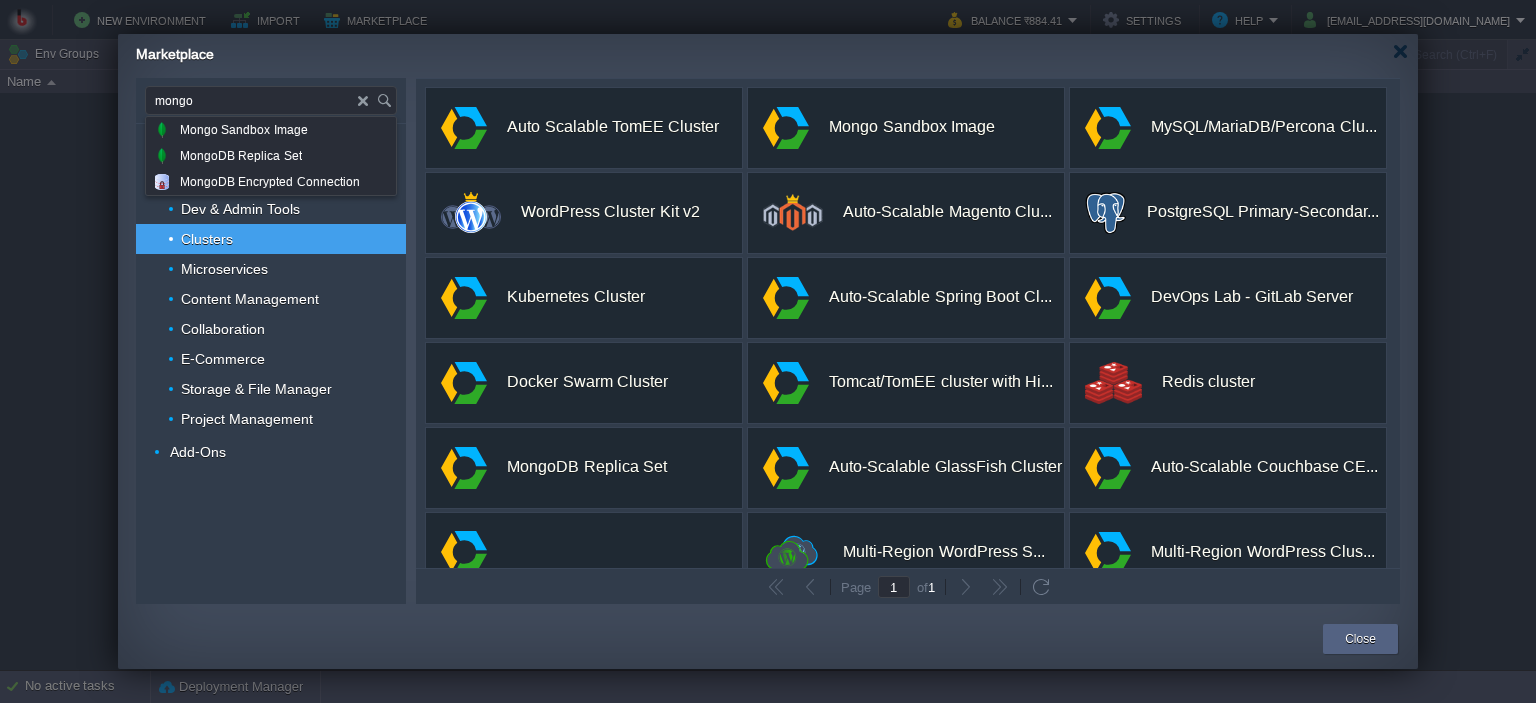 type on "mongo" 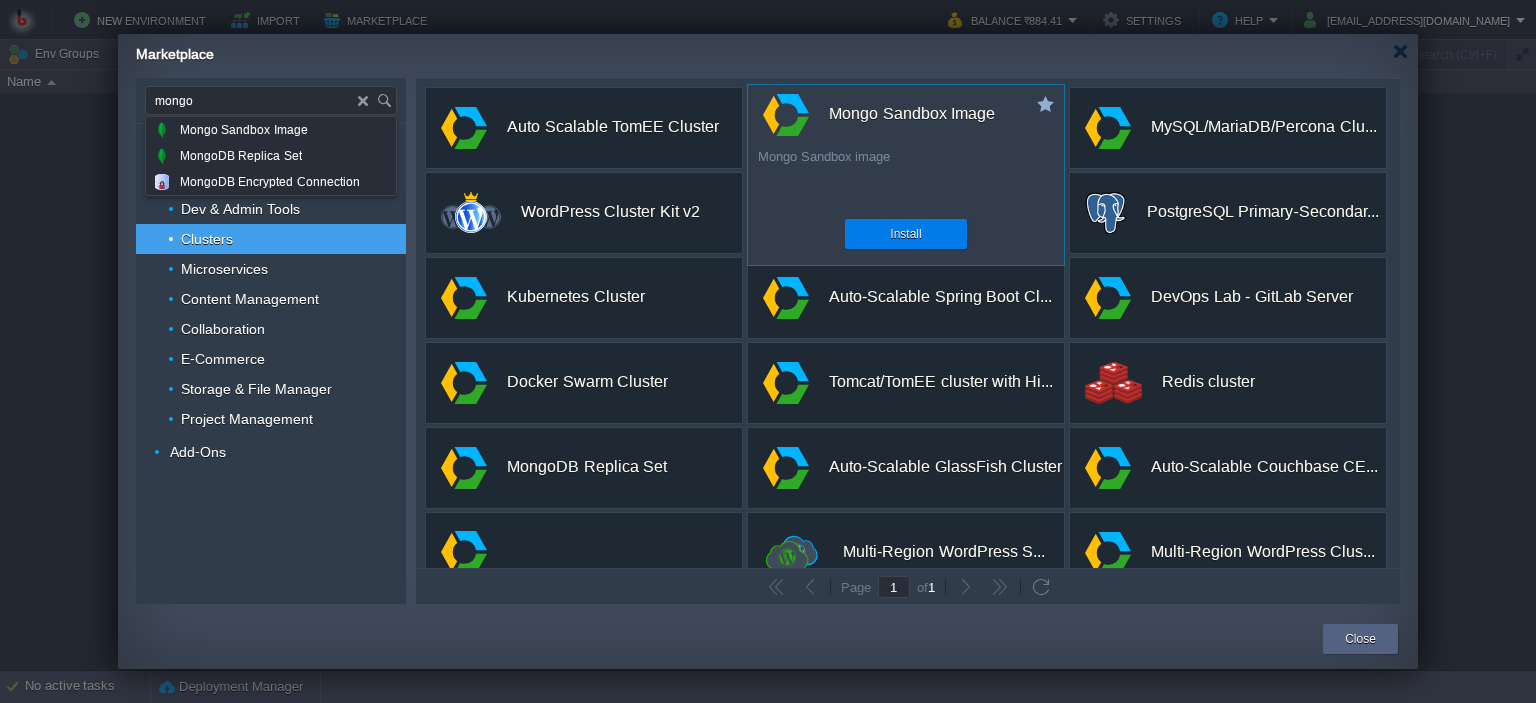 click on "Mongo Sandbox Image" at bounding box center [912, 114] 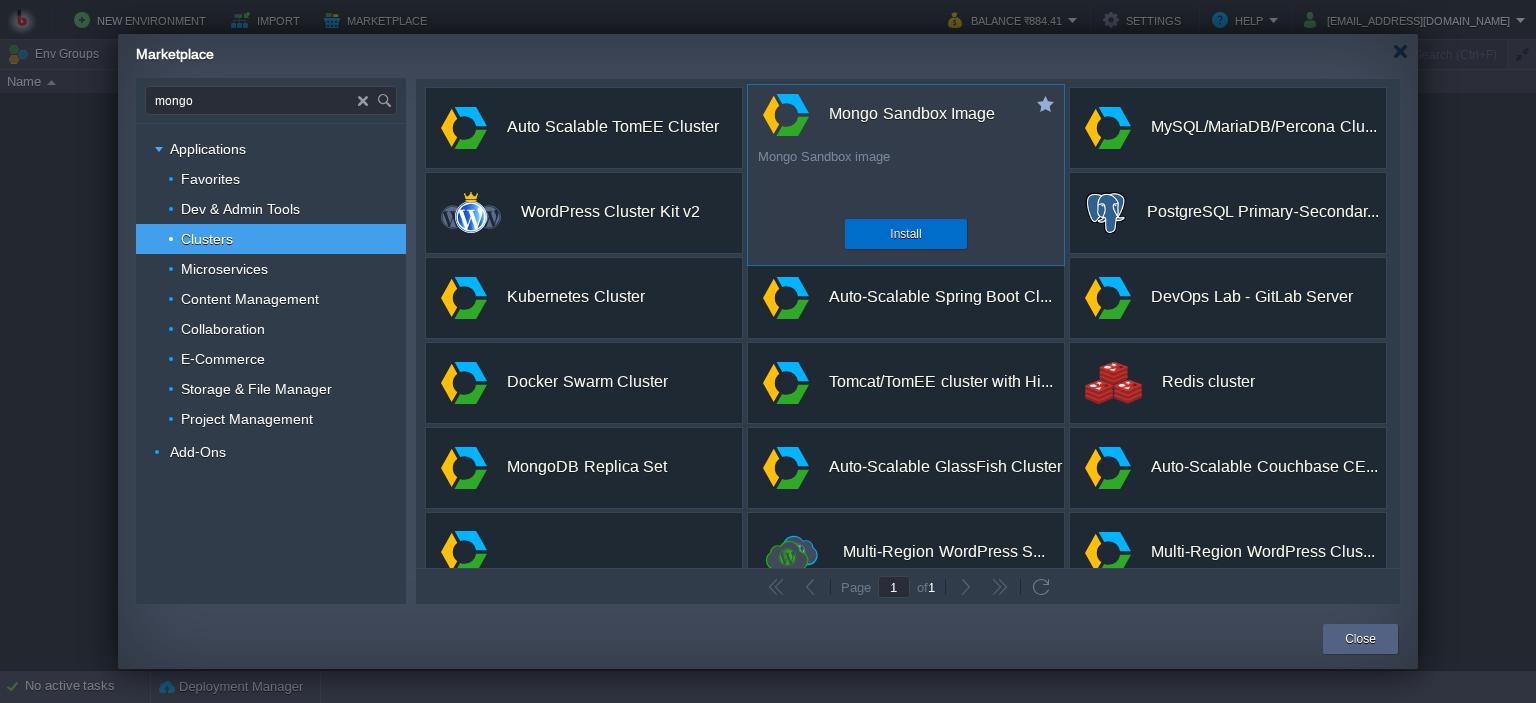 click on "Install" at bounding box center [905, 234] 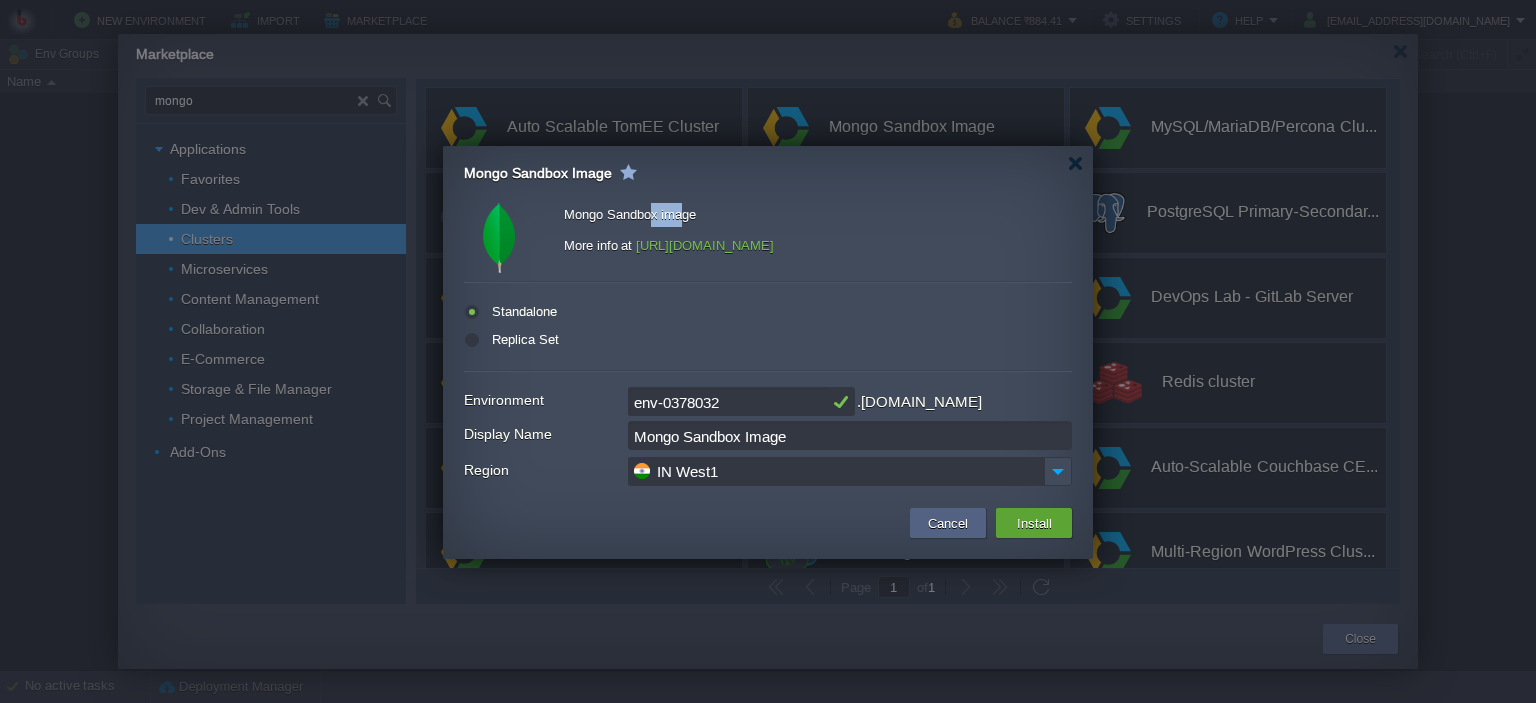 drag, startPoint x: 661, startPoint y: 219, endPoint x: 682, endPoint y: 220, distance: 21.023796 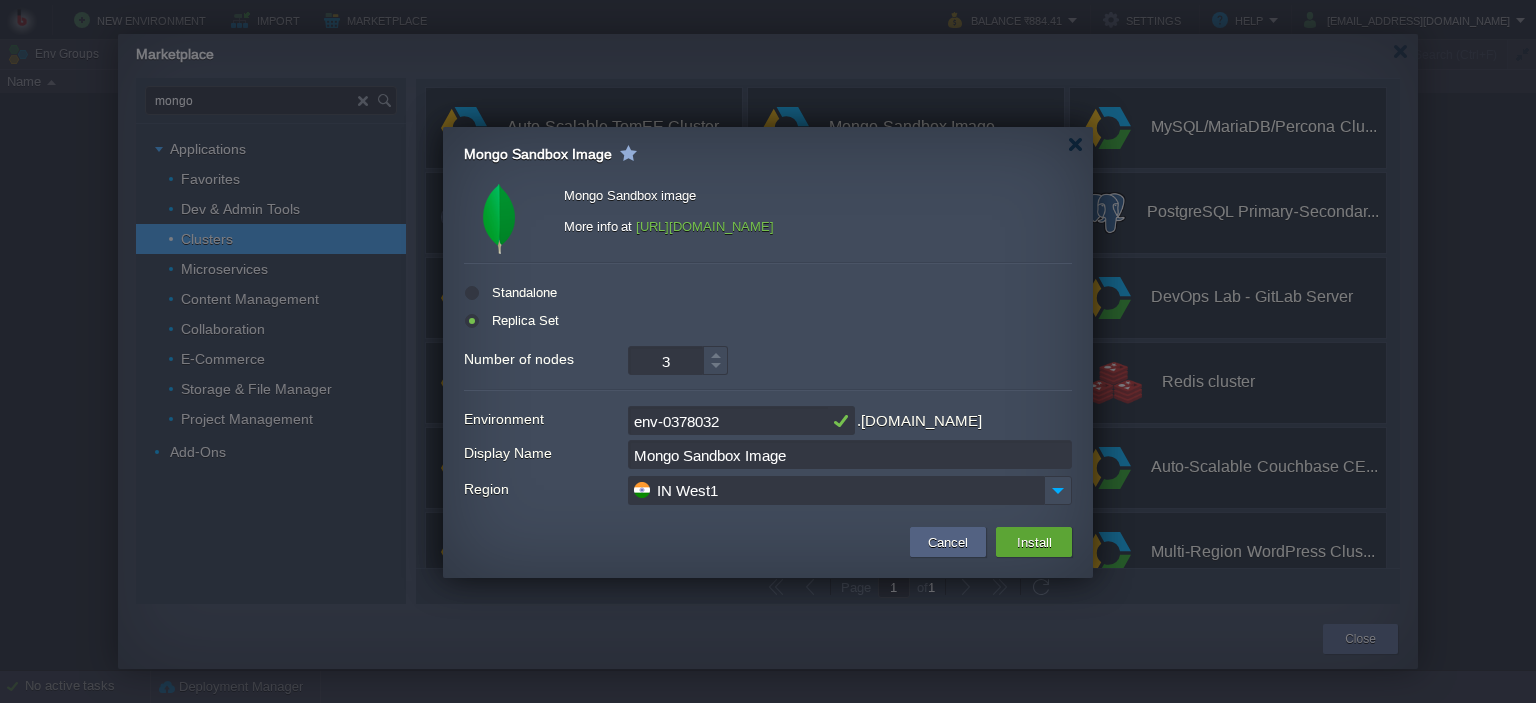 click on "Standalone" at bounding box center [768, 293] 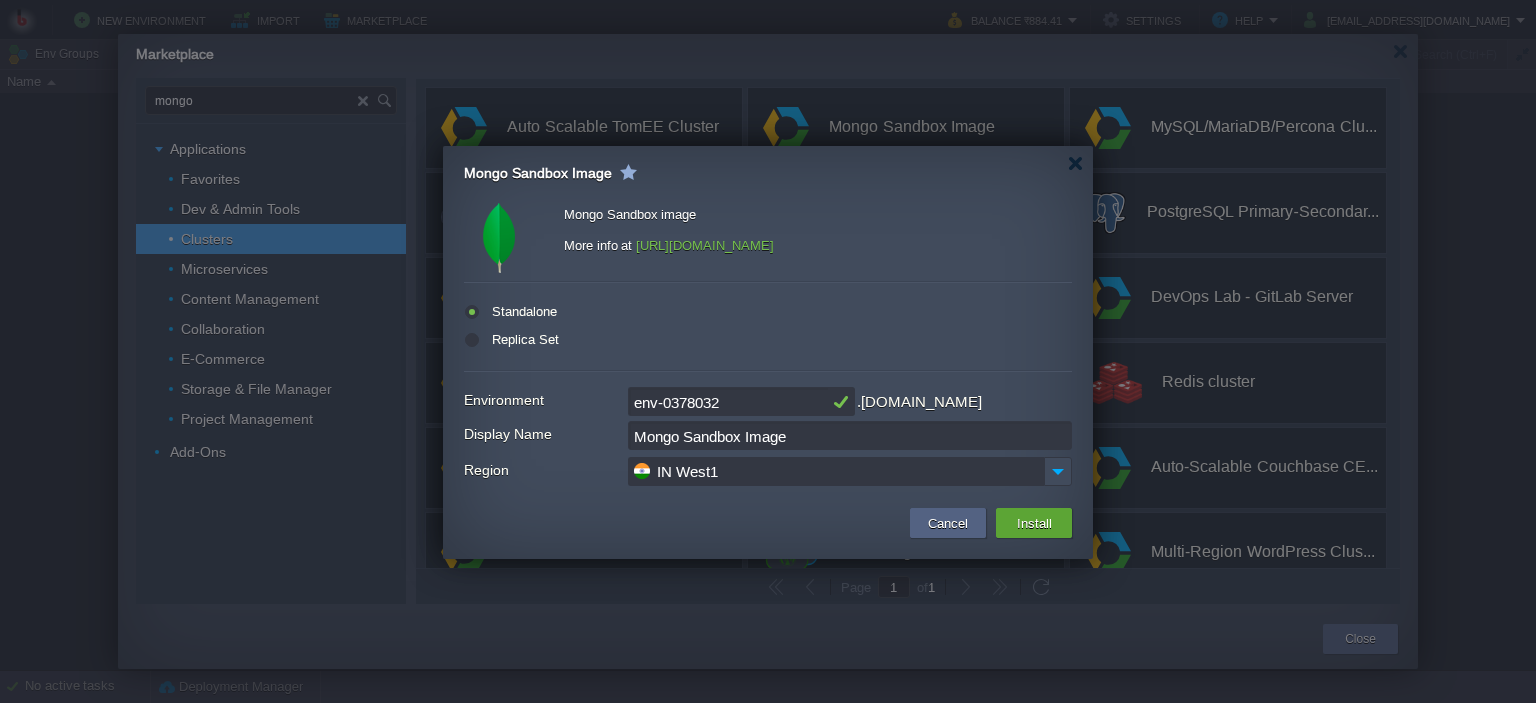 click on "Mongo Sandbox Image" at bounding box center (778, 166) 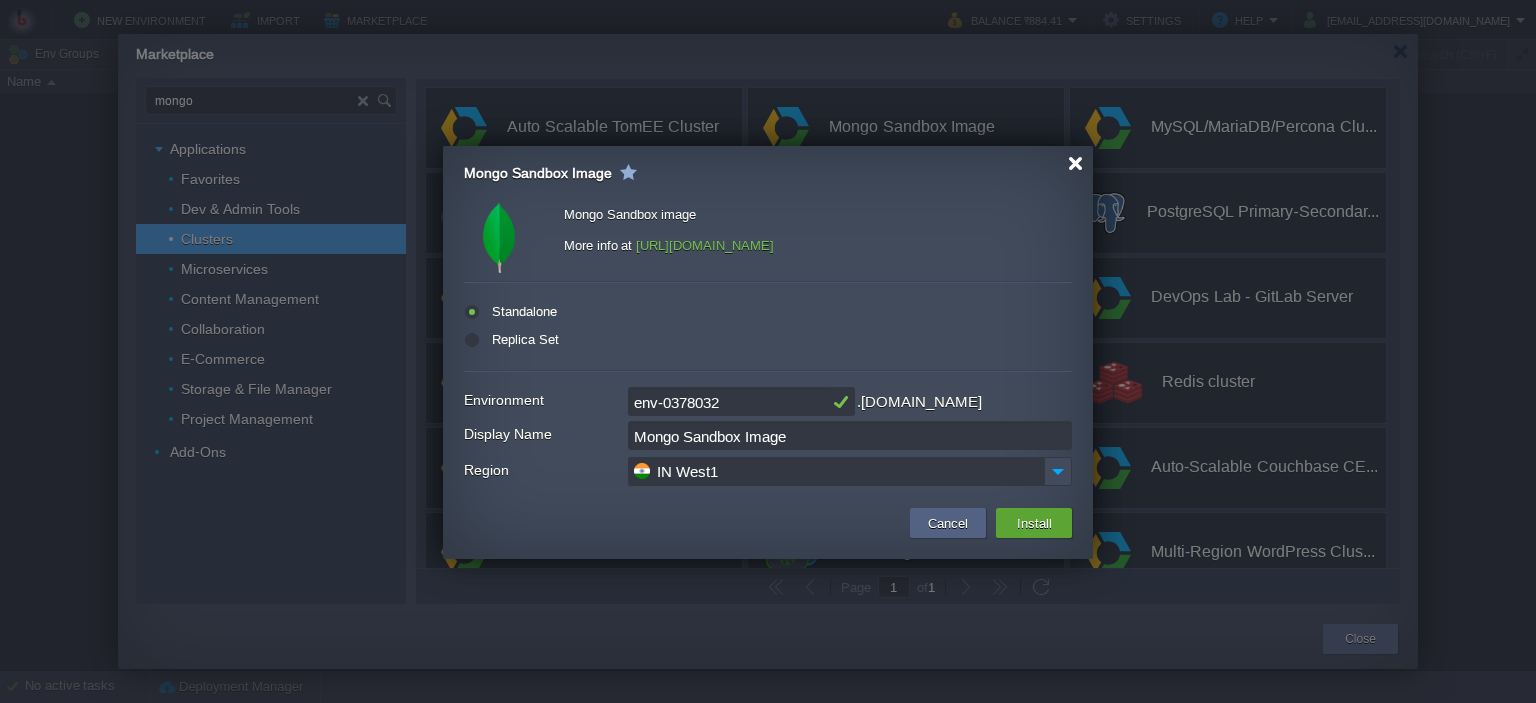 click at bounding box center [1075, 163] 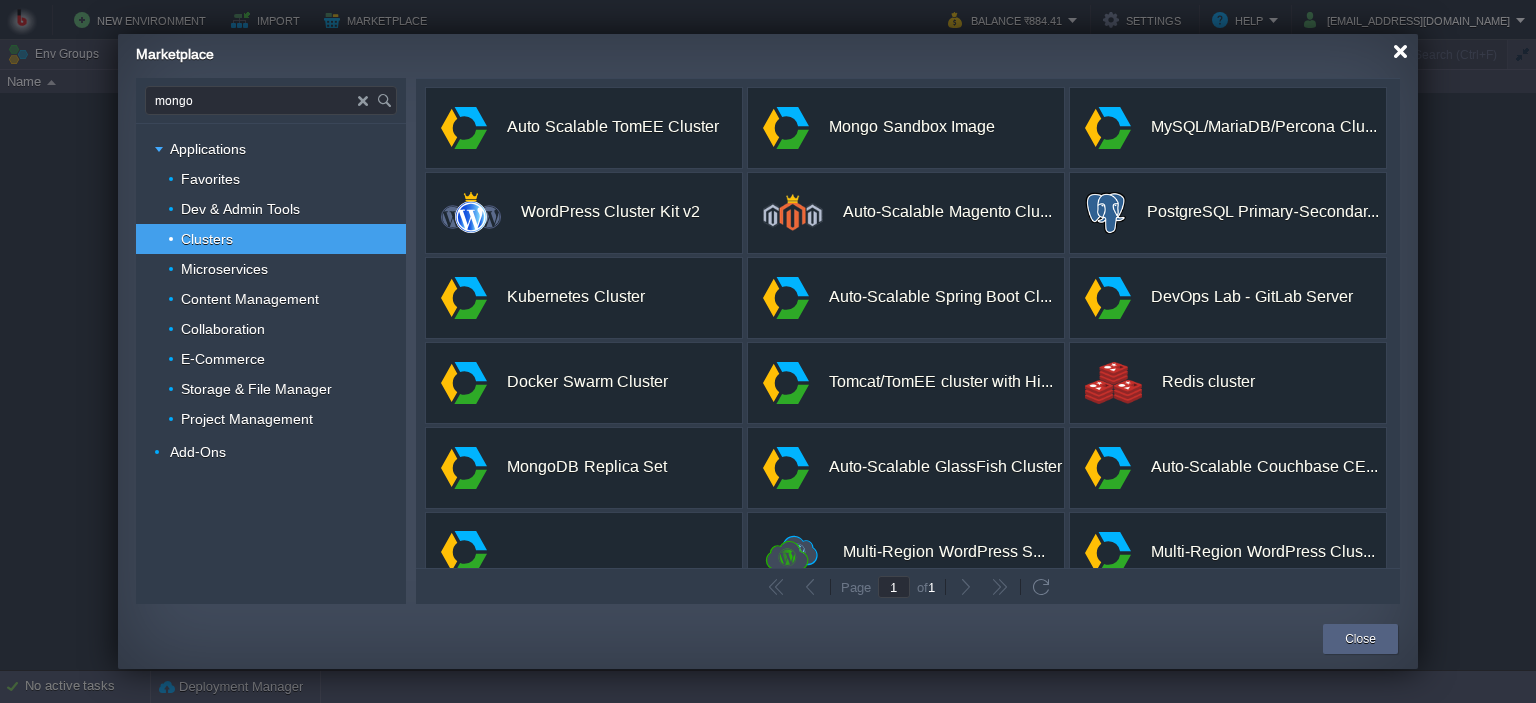 click at bounding box center (1400, 51) 